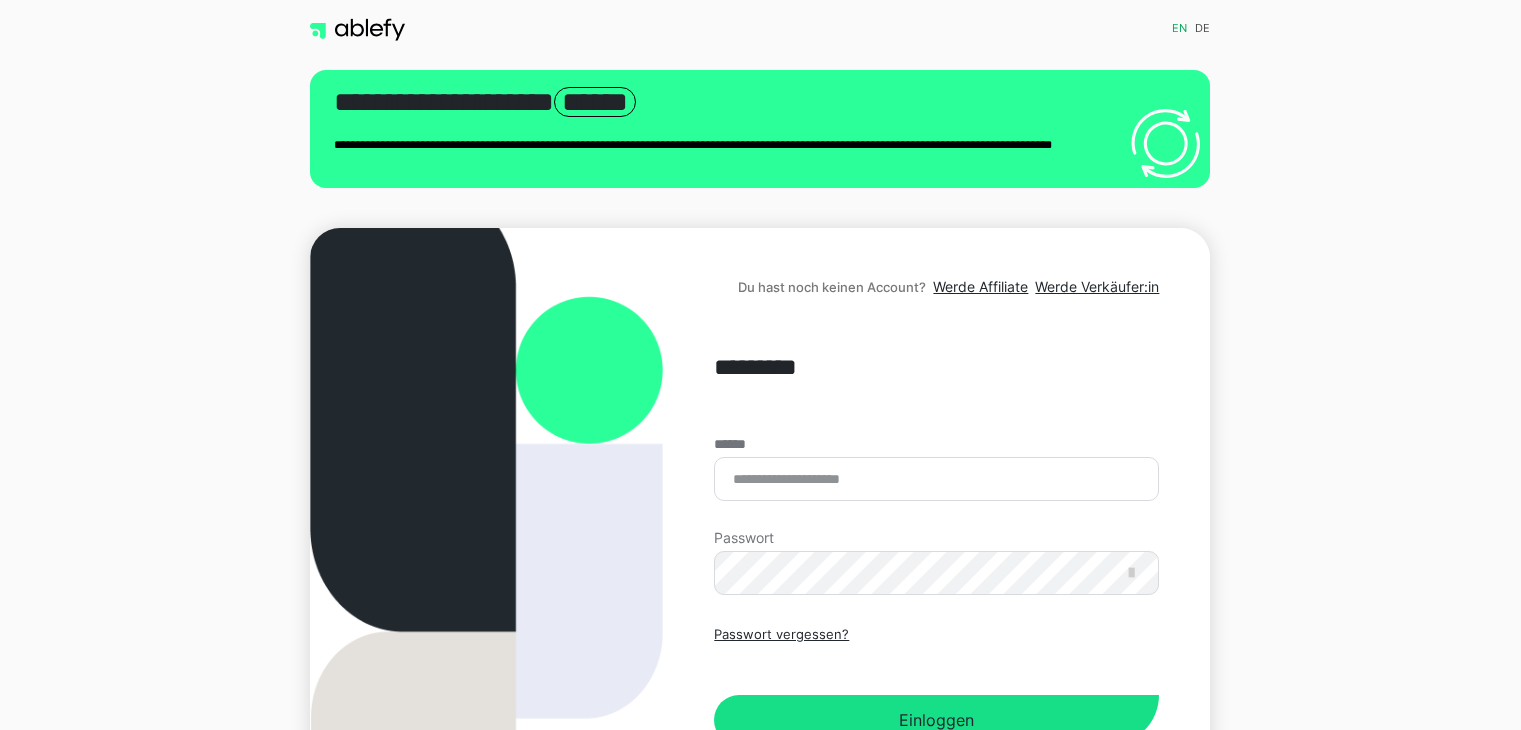 scroll, scrollTop: 0, scrollLeft: 0, axis: both 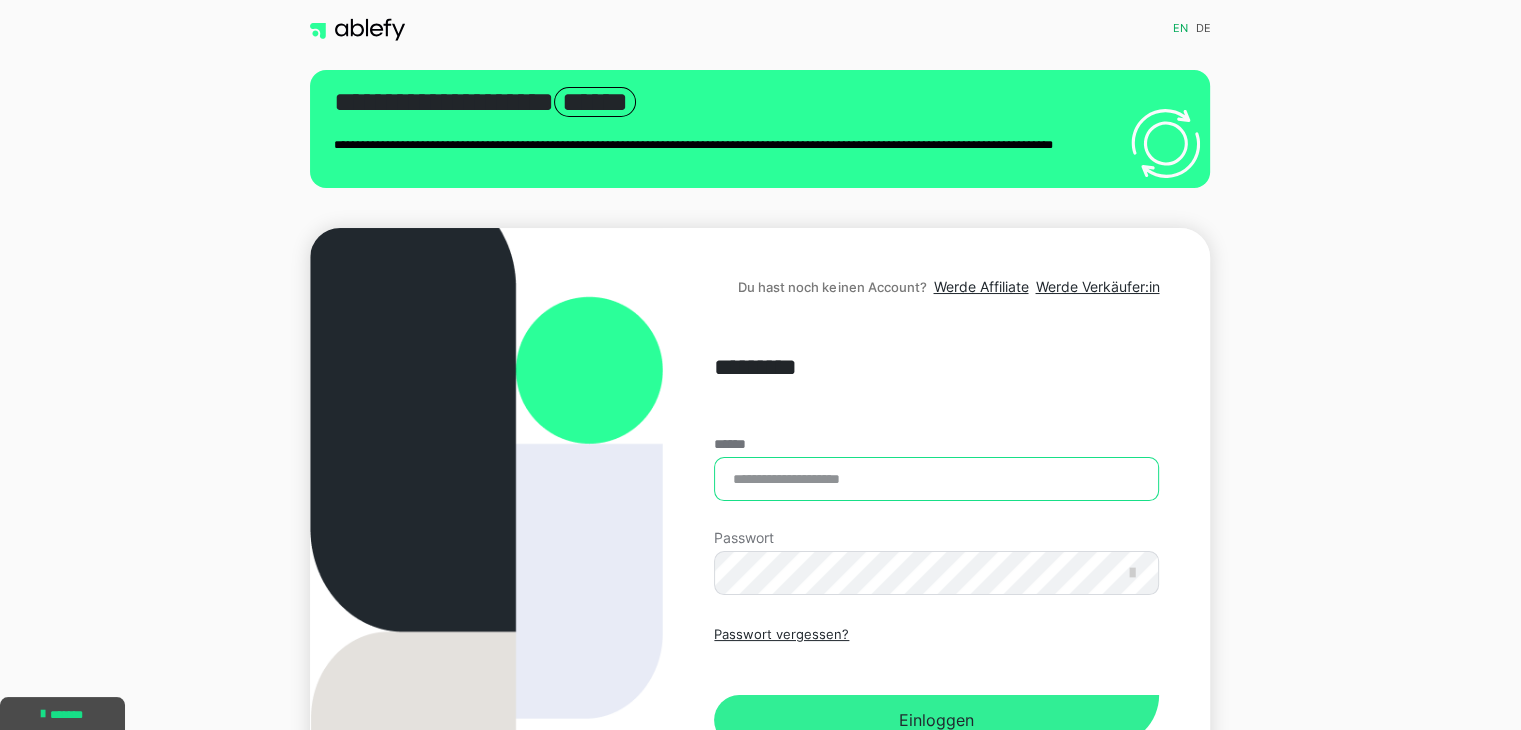 type on "**********" 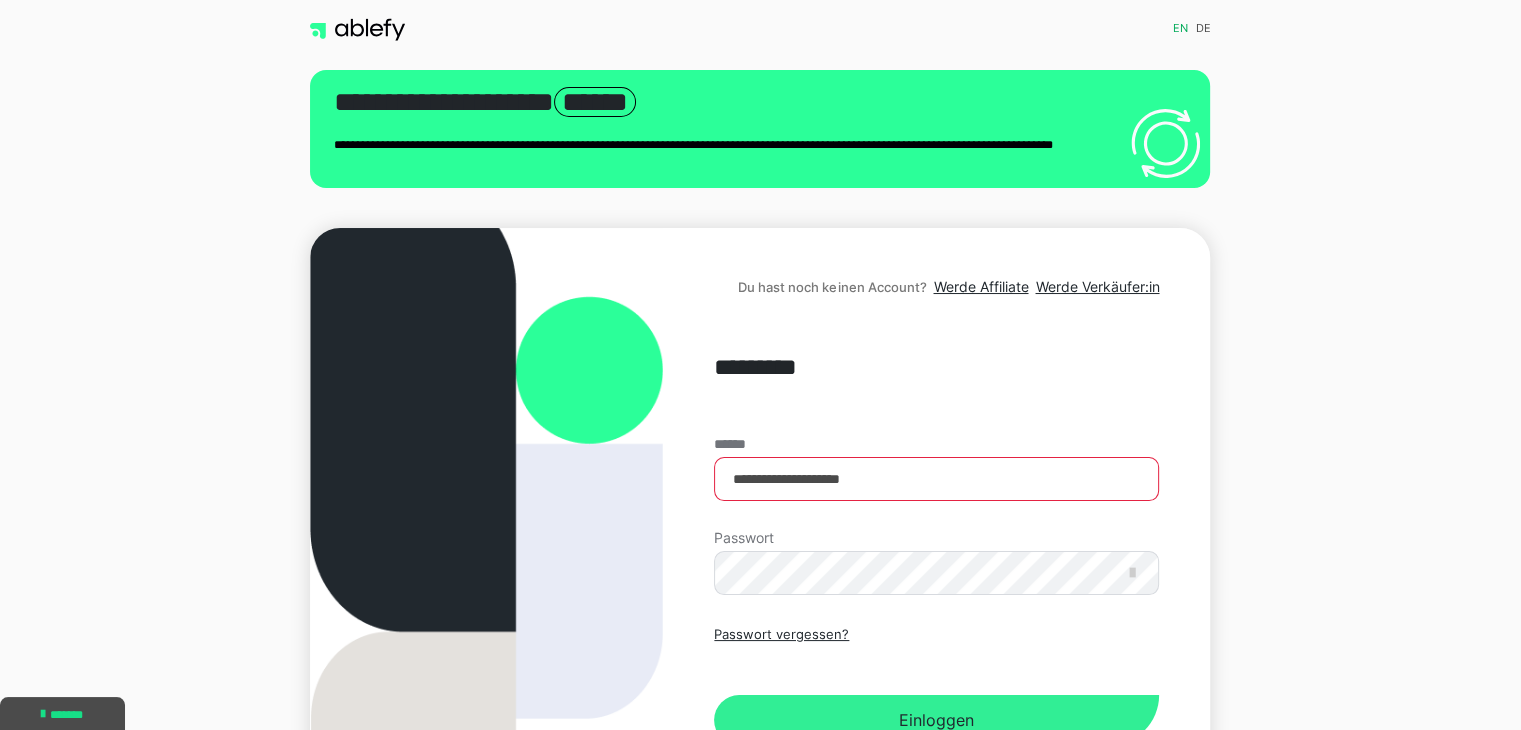 click on "Einloggen" at bounding box center [936, 720] 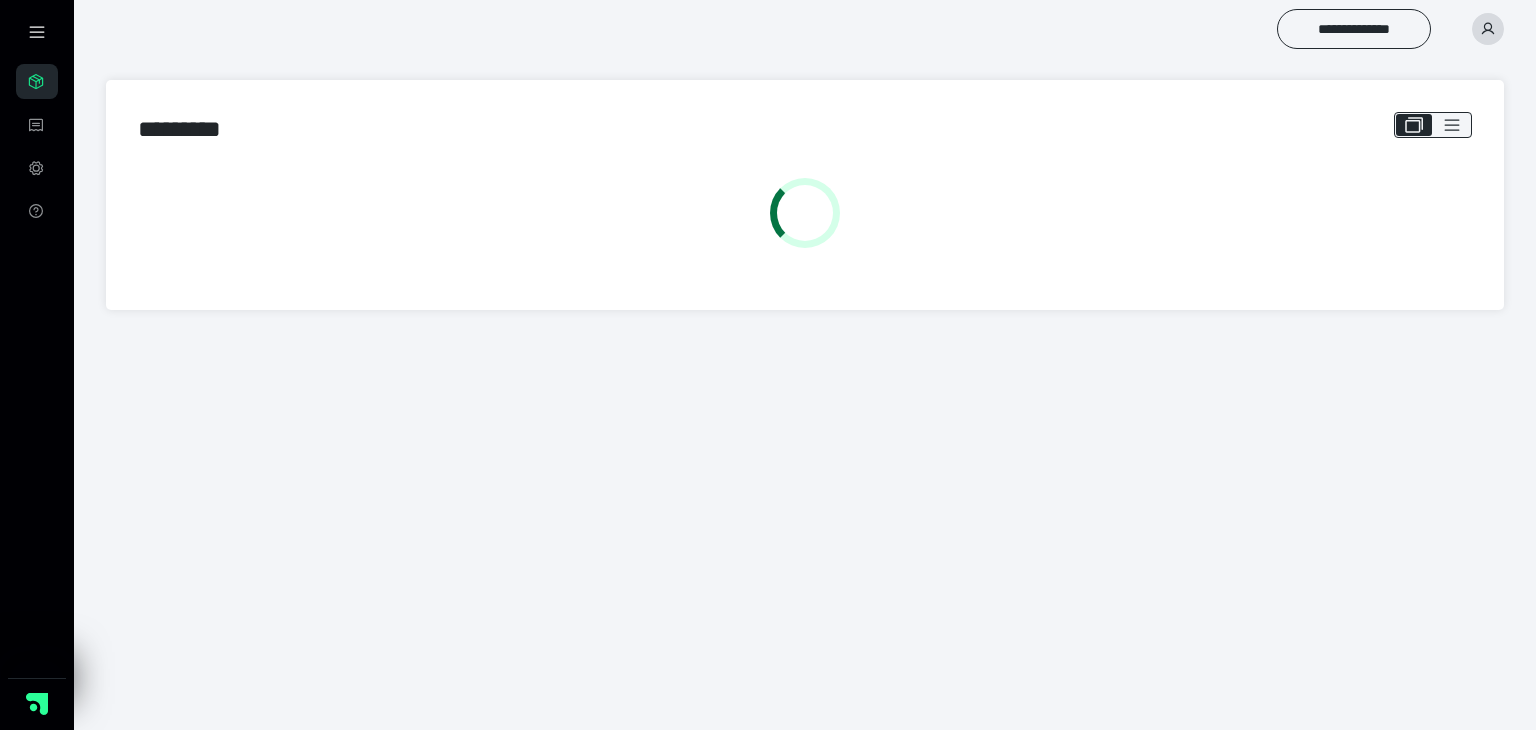 scroll, scrollTop: 0, scrollLeft: 0, axis: both 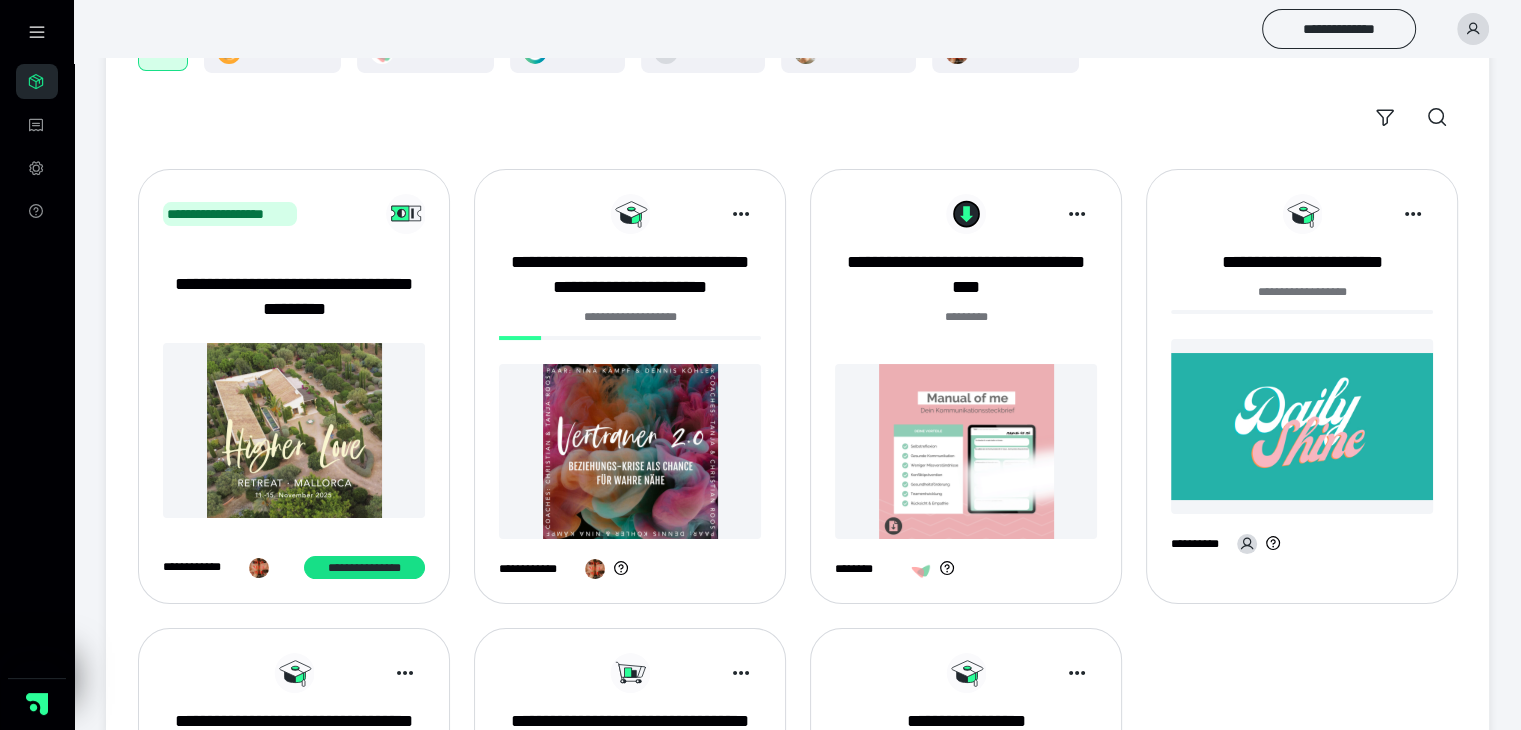 click at bounding box center [630, 451] 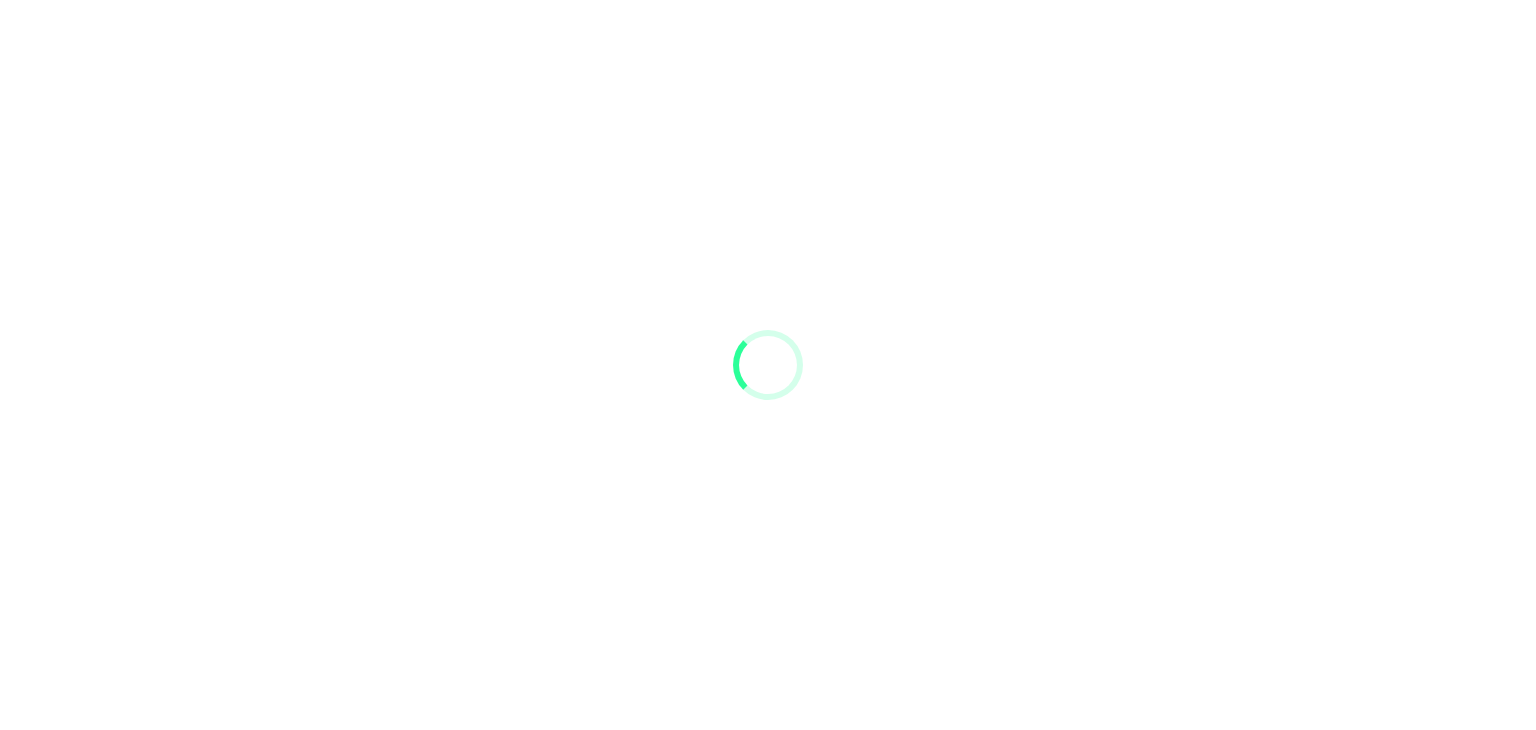 scroll, scrollTop: 0, scrollLeft: 0, axis: both 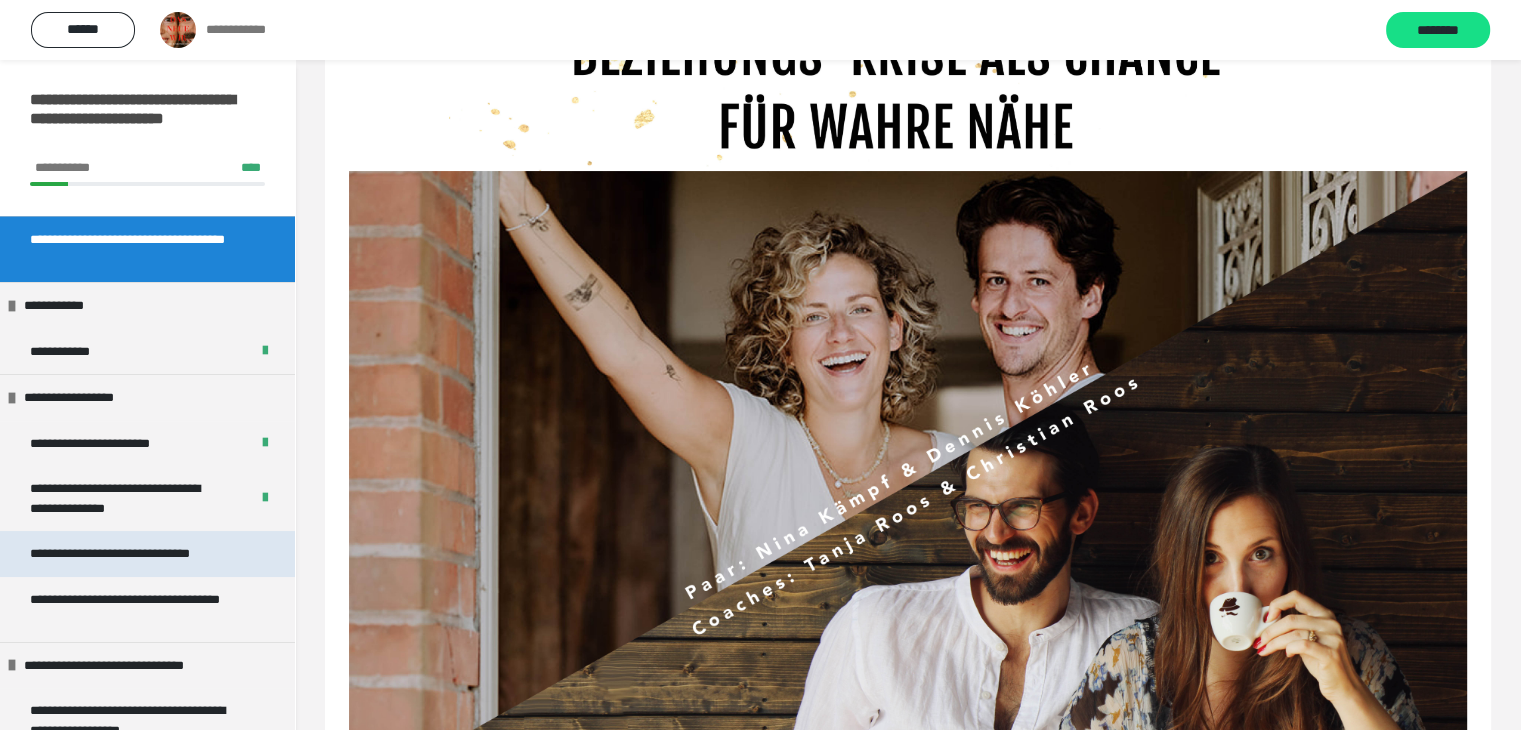 click on "**********" at bounding box center [131, 554] 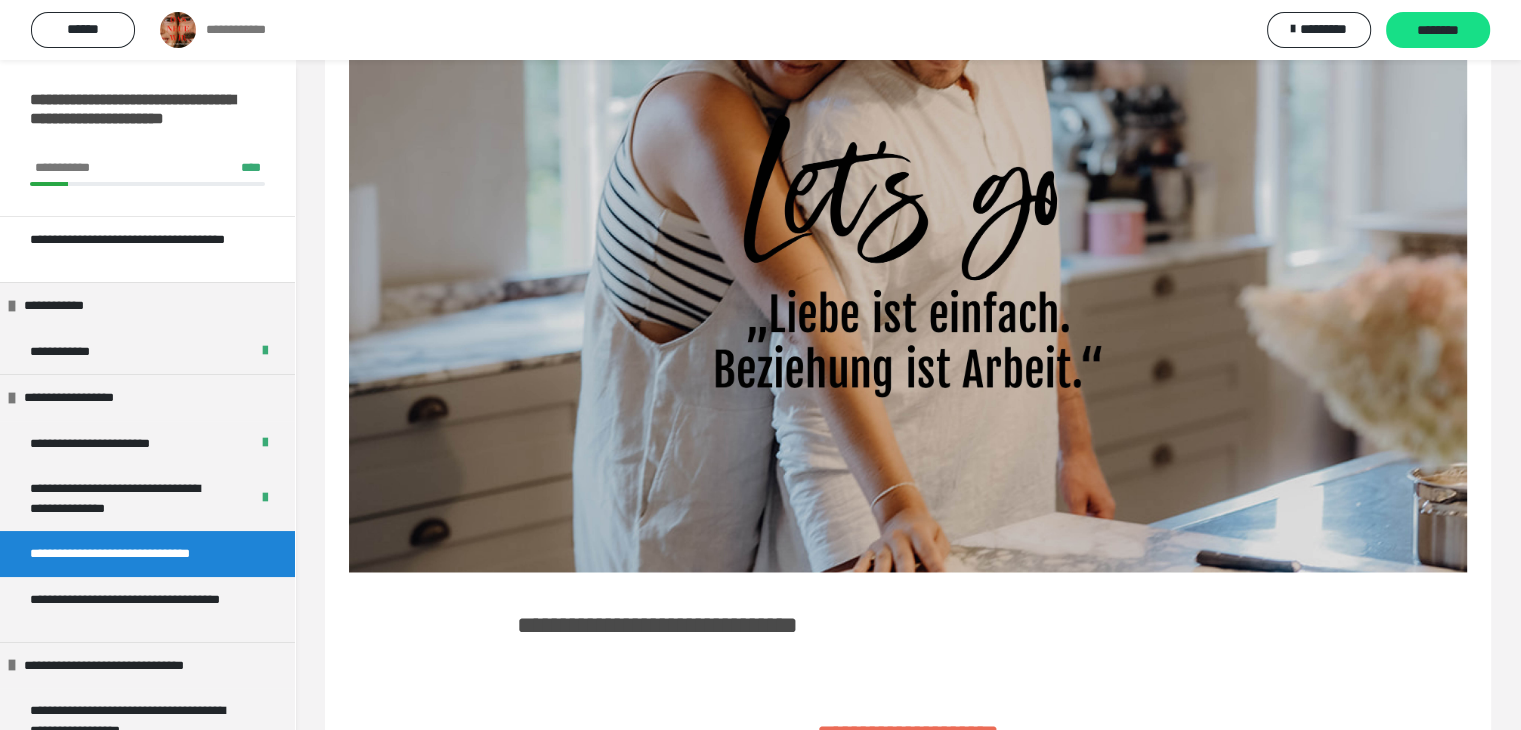 scroll, scrollTop: 88, scrollLeft: 0, axis: vertical 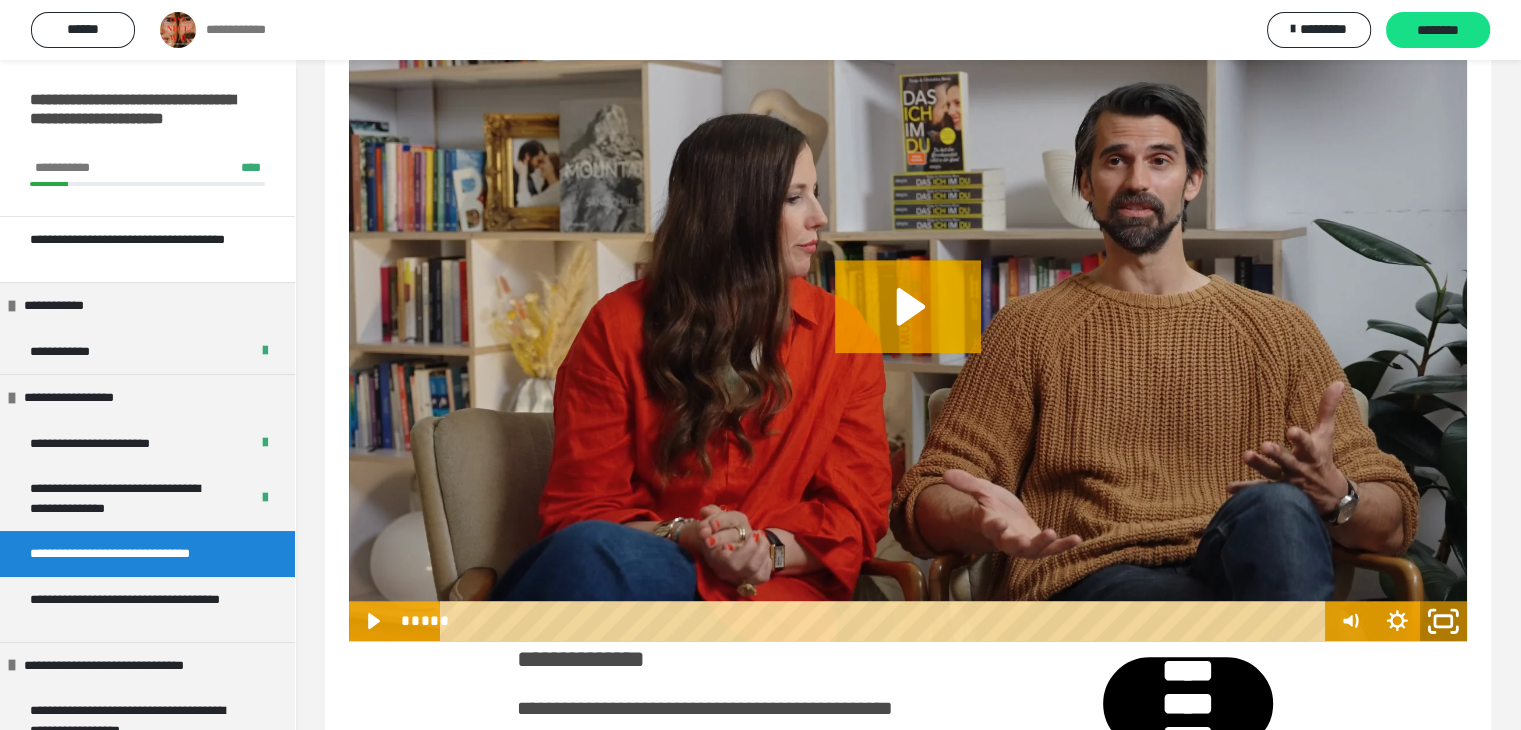 click 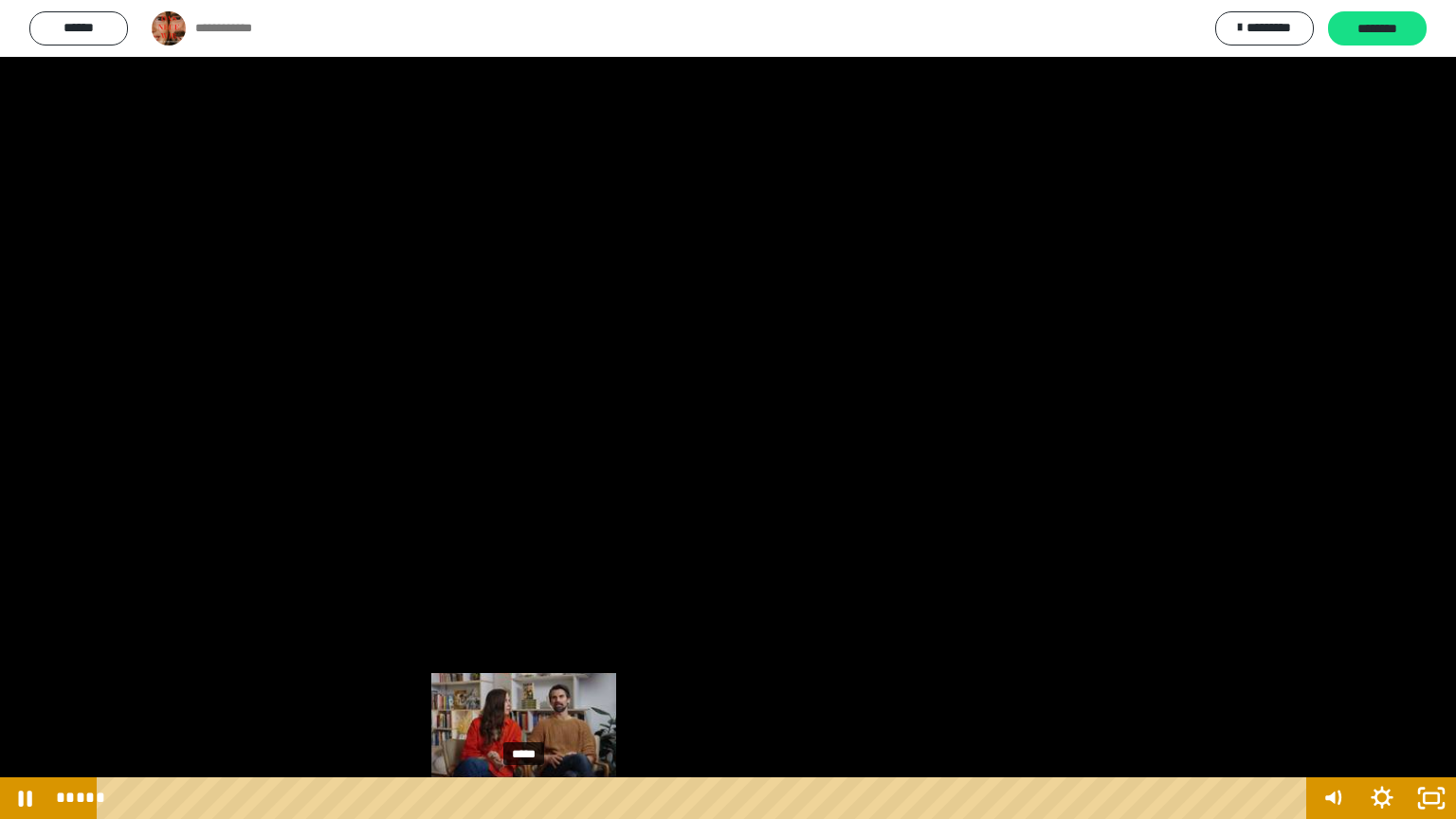 click on "*****" at bounding box center (705, 798) 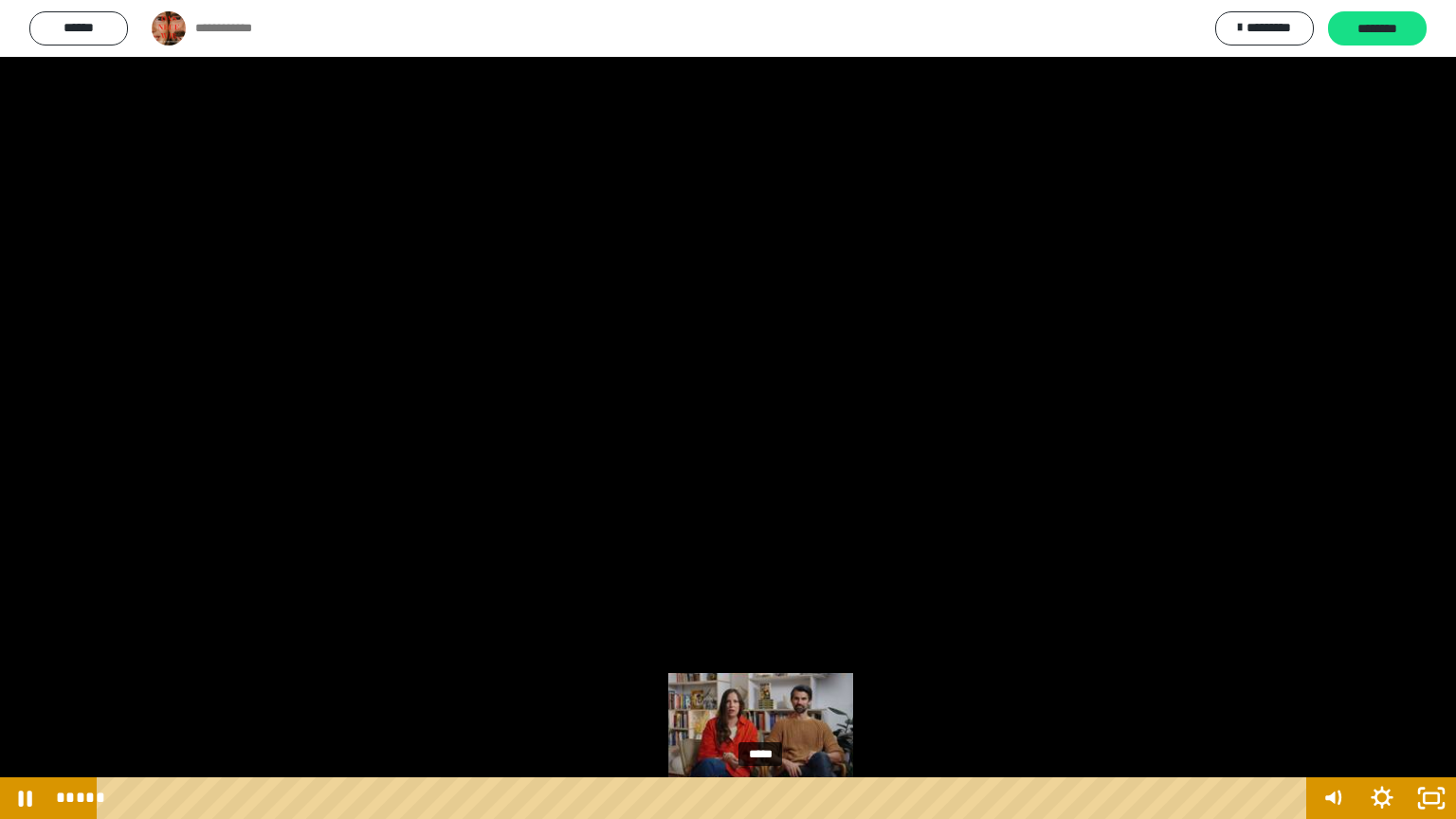click on "*****" at bounding box center [705, 798] 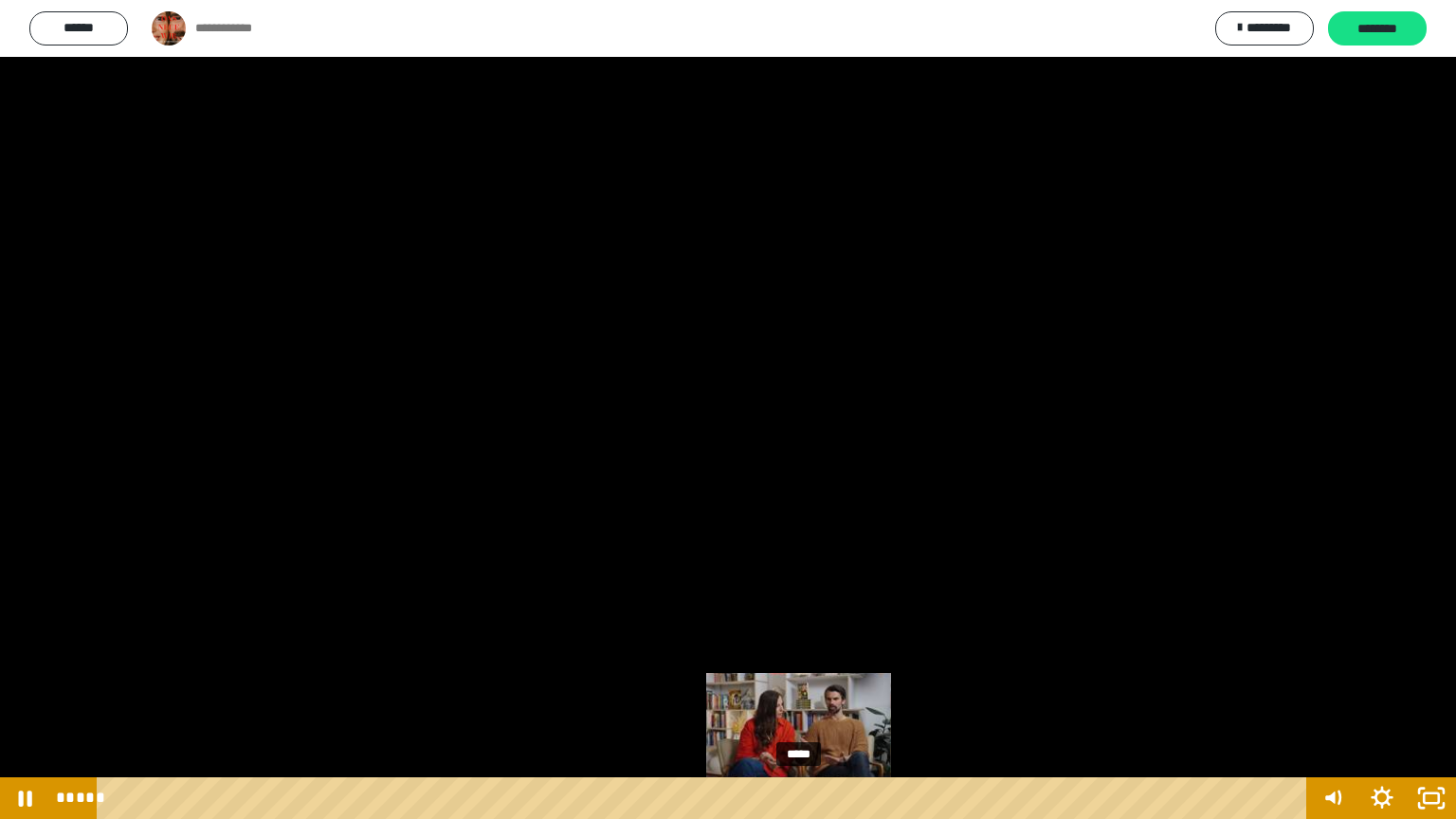 click on "*****" at bounding box center [705, 798] 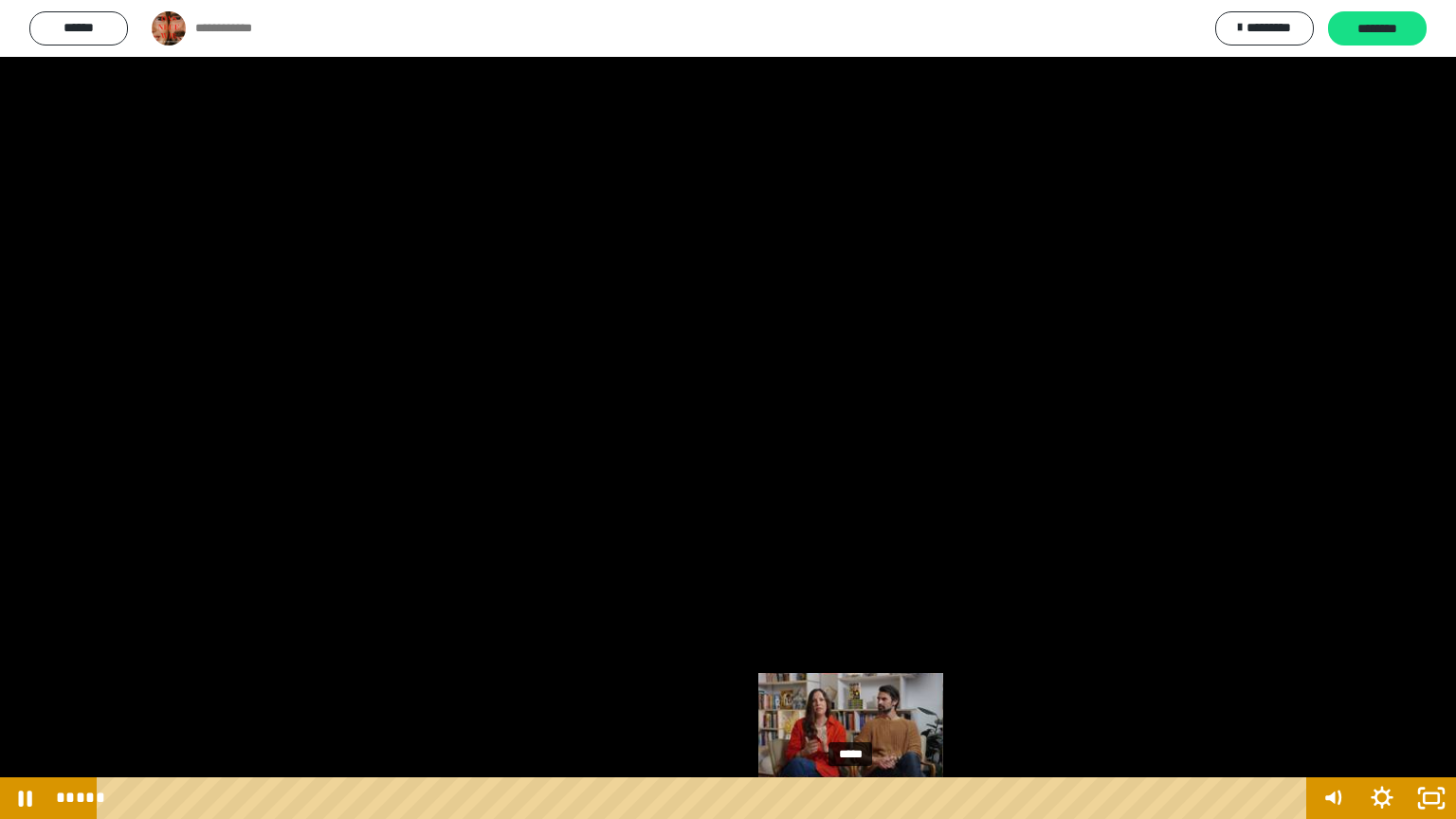 click on "*****" at bounding box center (705, 798) 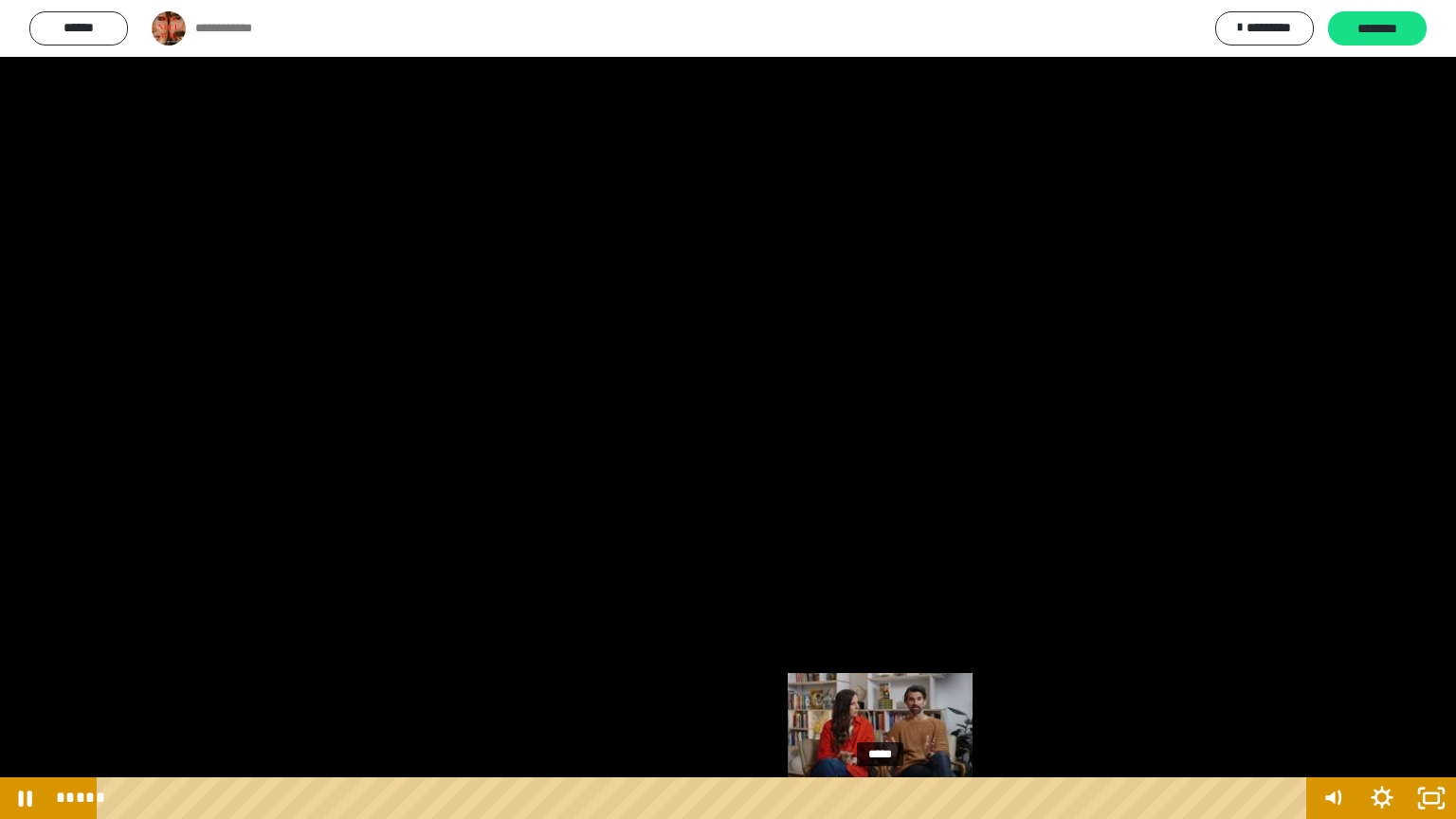 click on "*****" at bounding box center [705, 798] 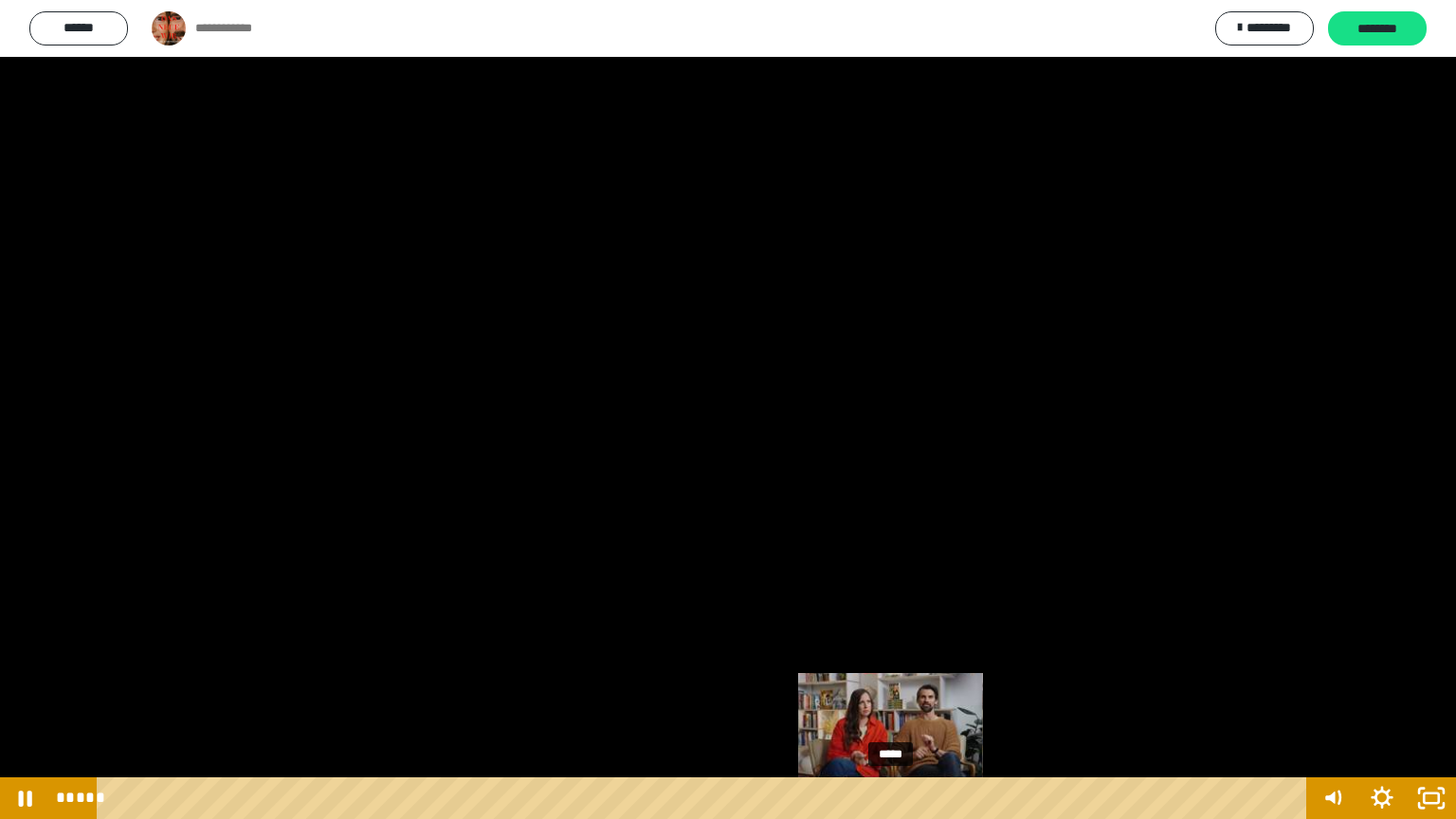 click on "*****" at bounding box center (705, 798) 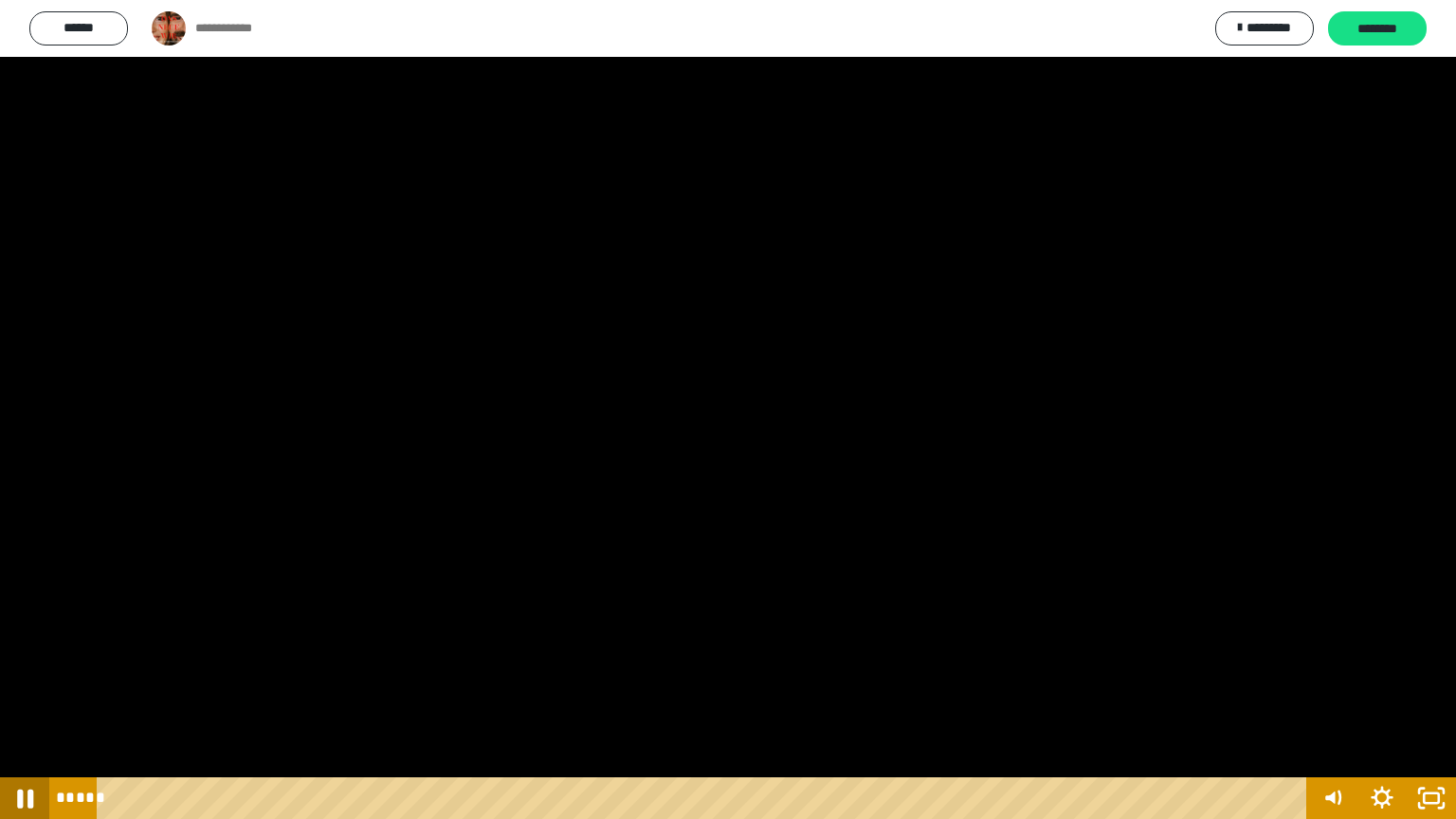 click 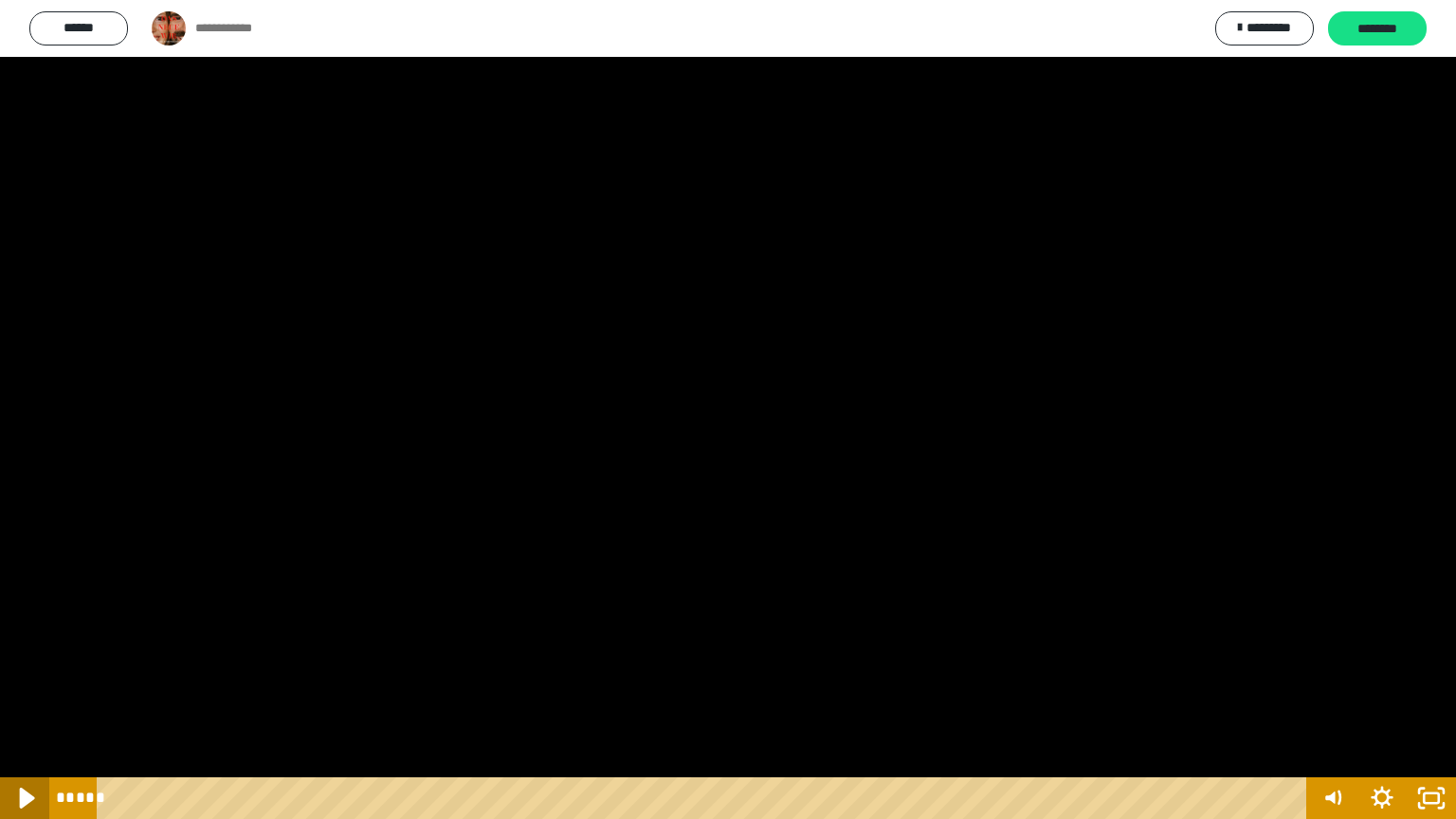 click 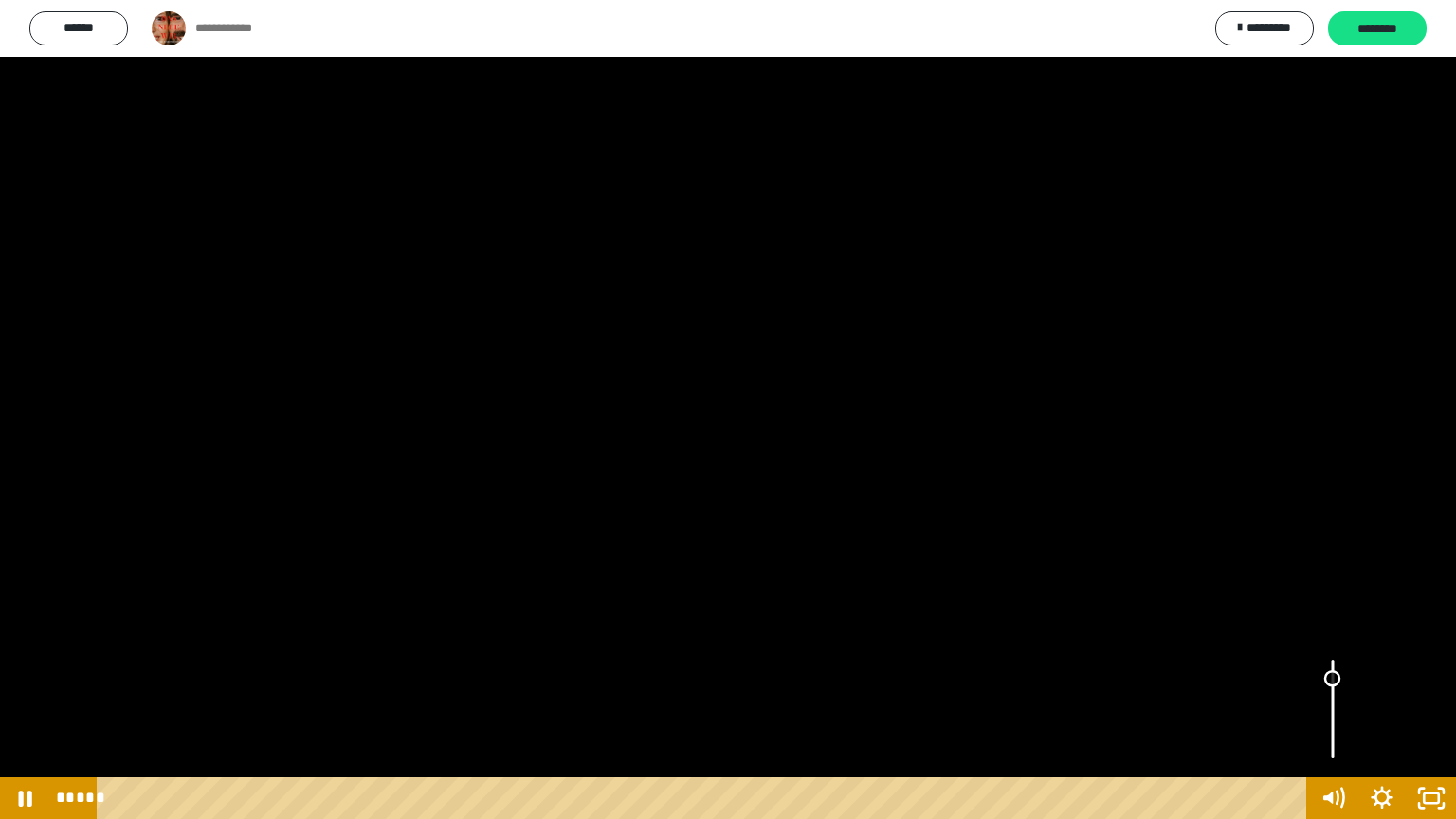 click at bounding box center [1333, 709] 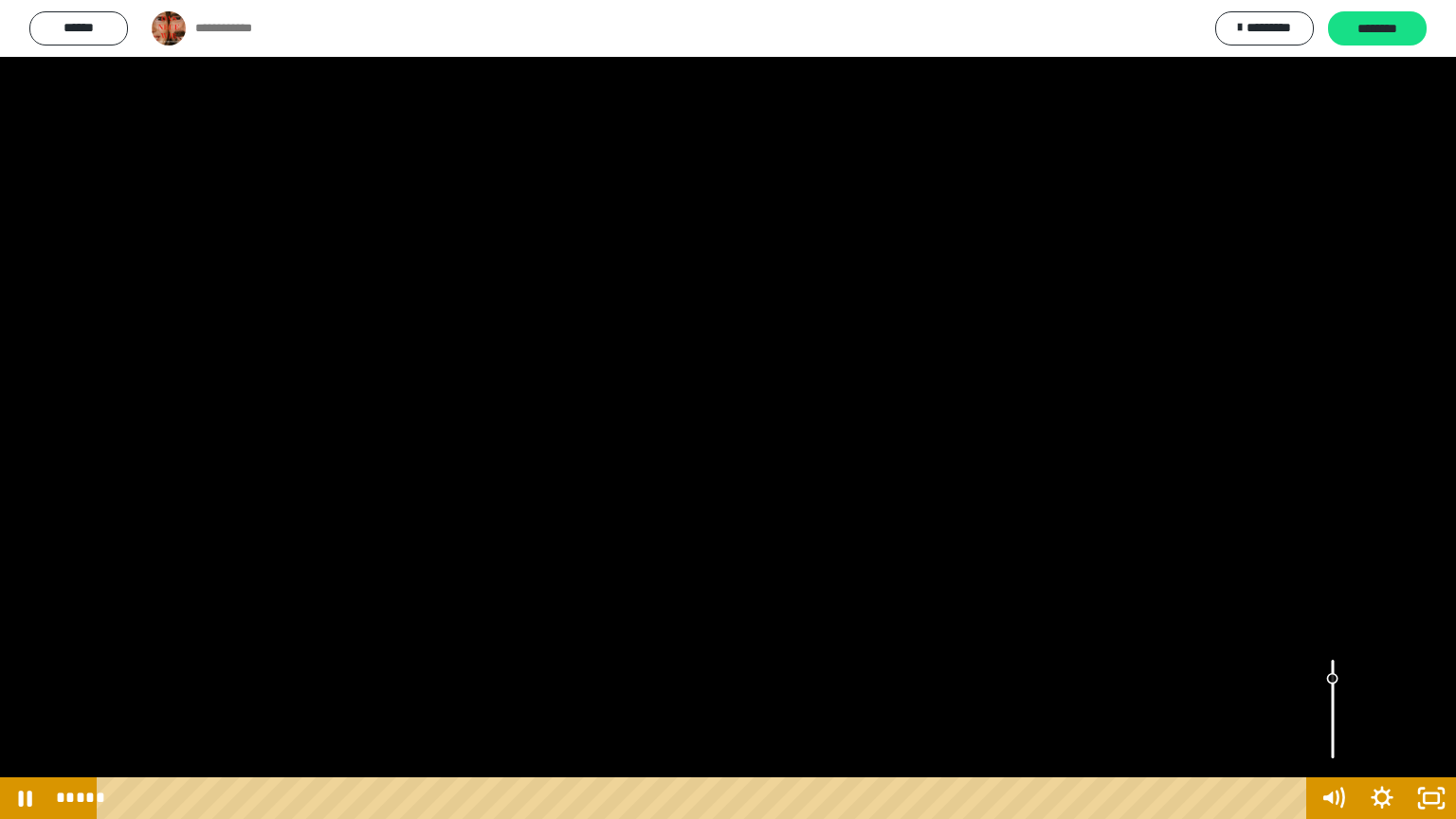 type 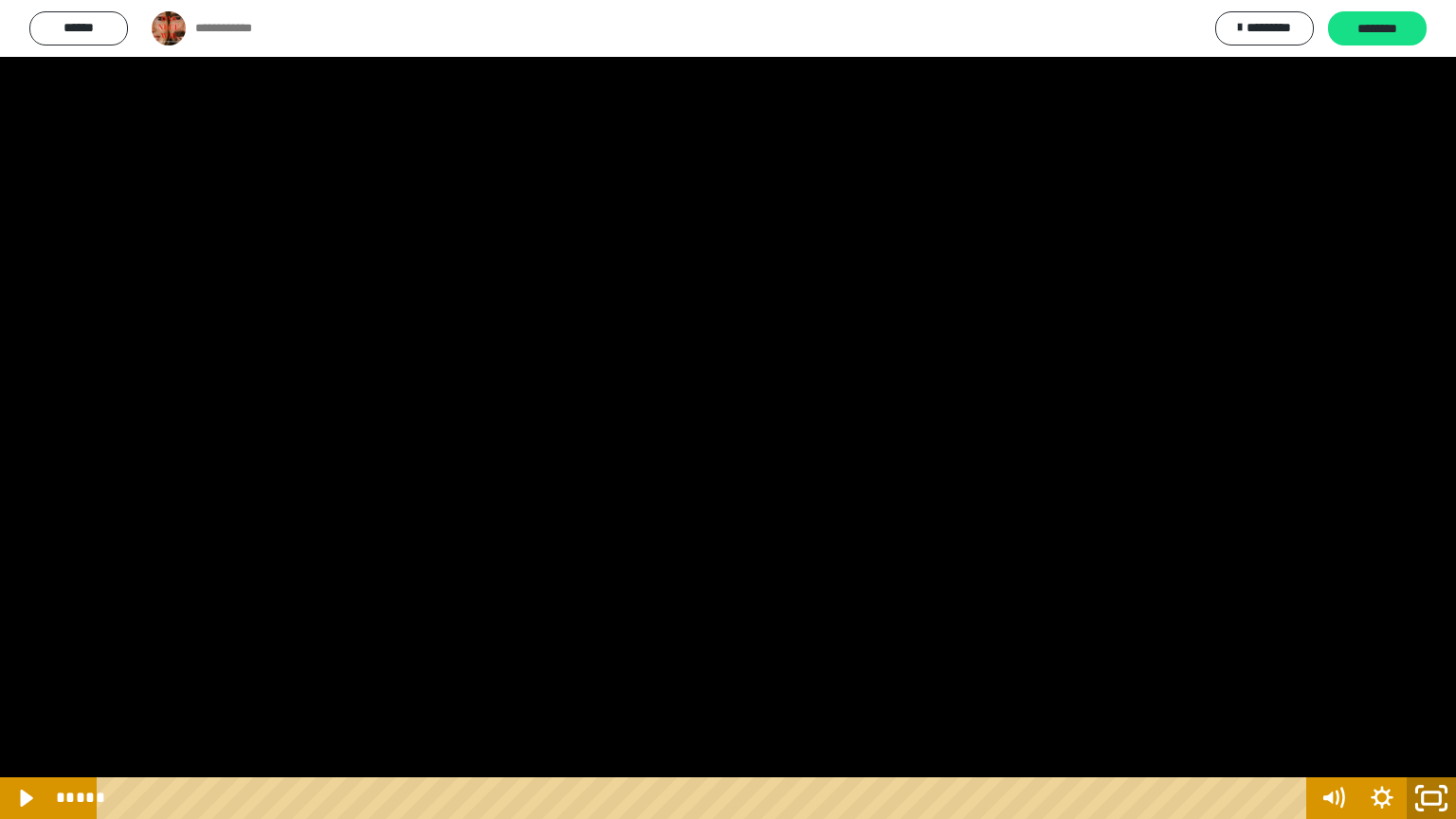 click 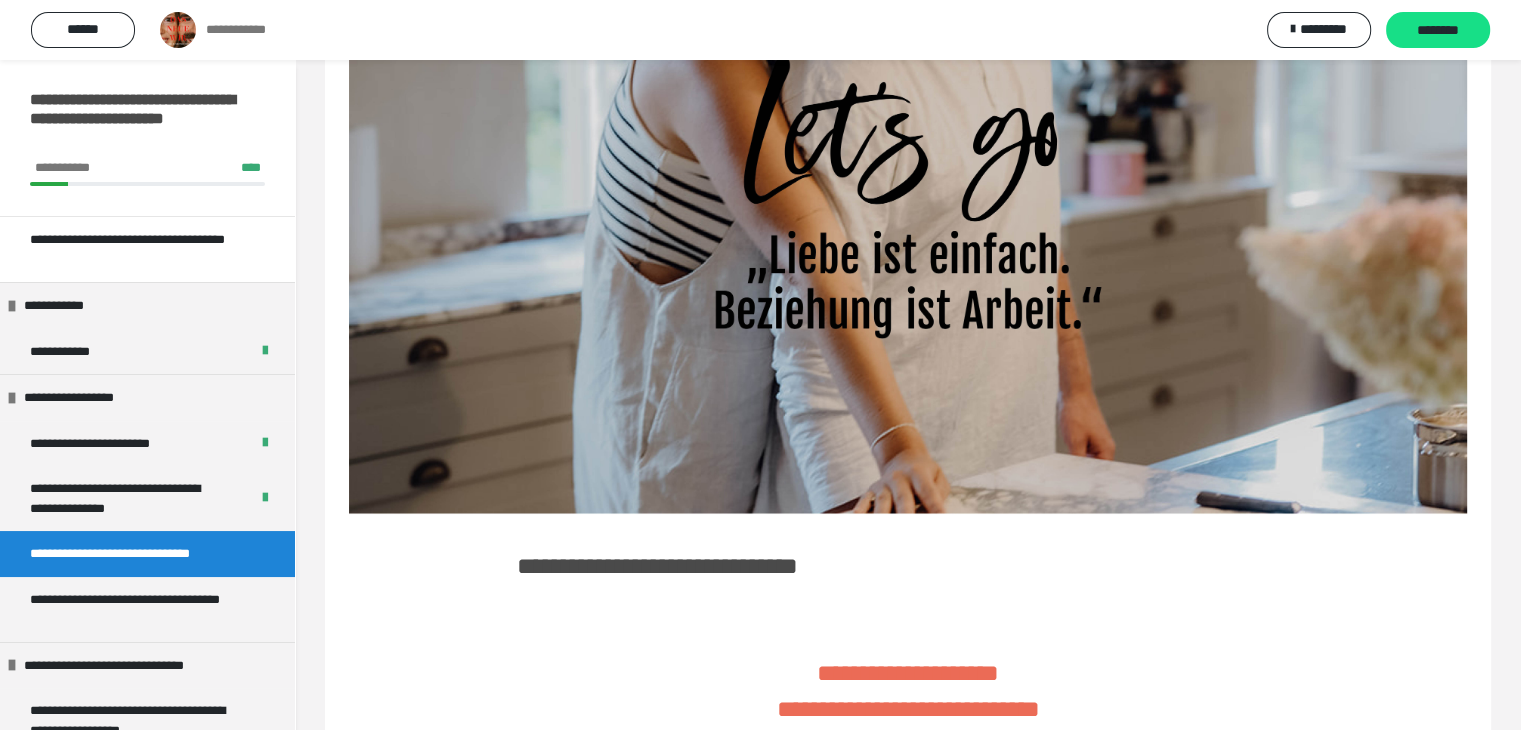 scroll, scrollTop: 1799, scrollLeft: 0, axis: vertical 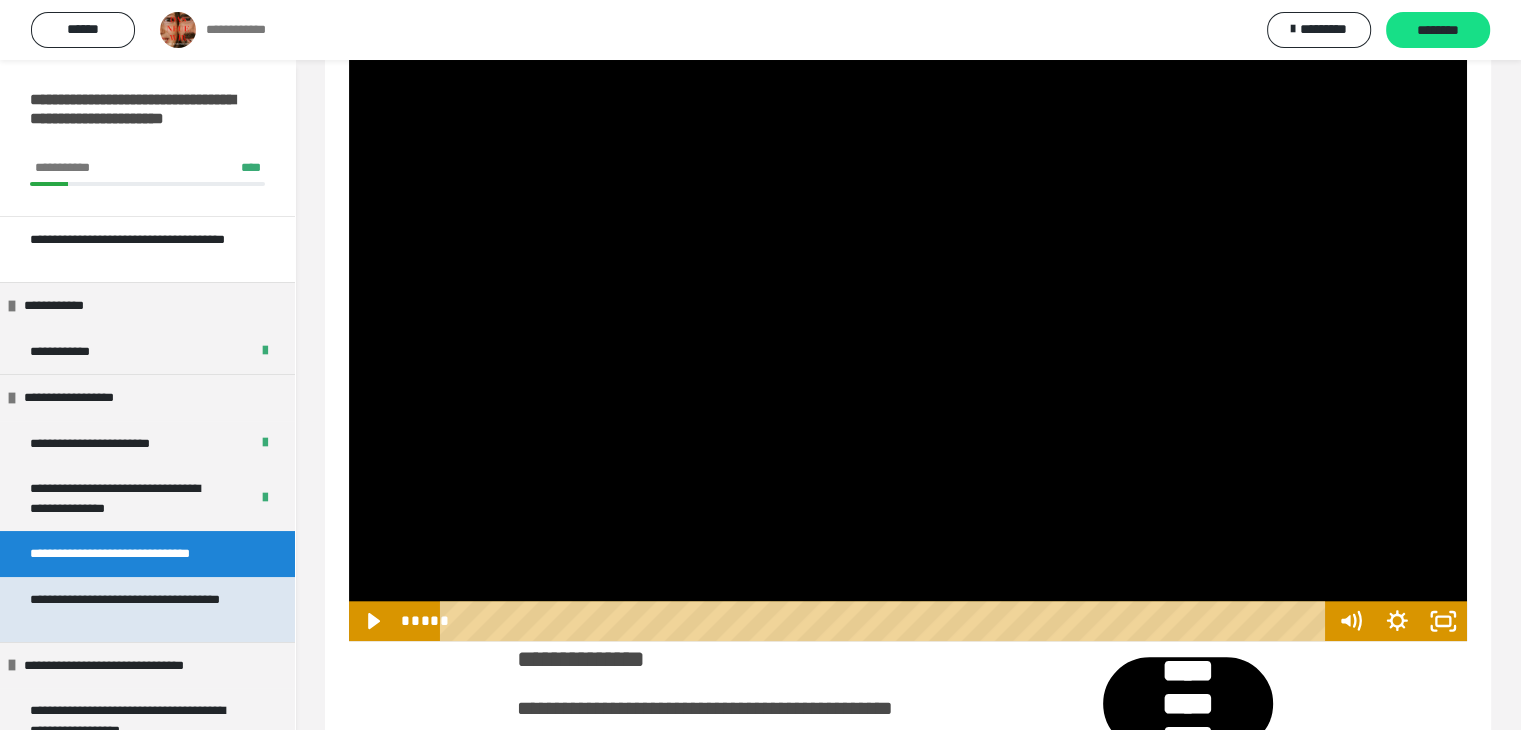 click on "**********" at bounding box center [132, 609] 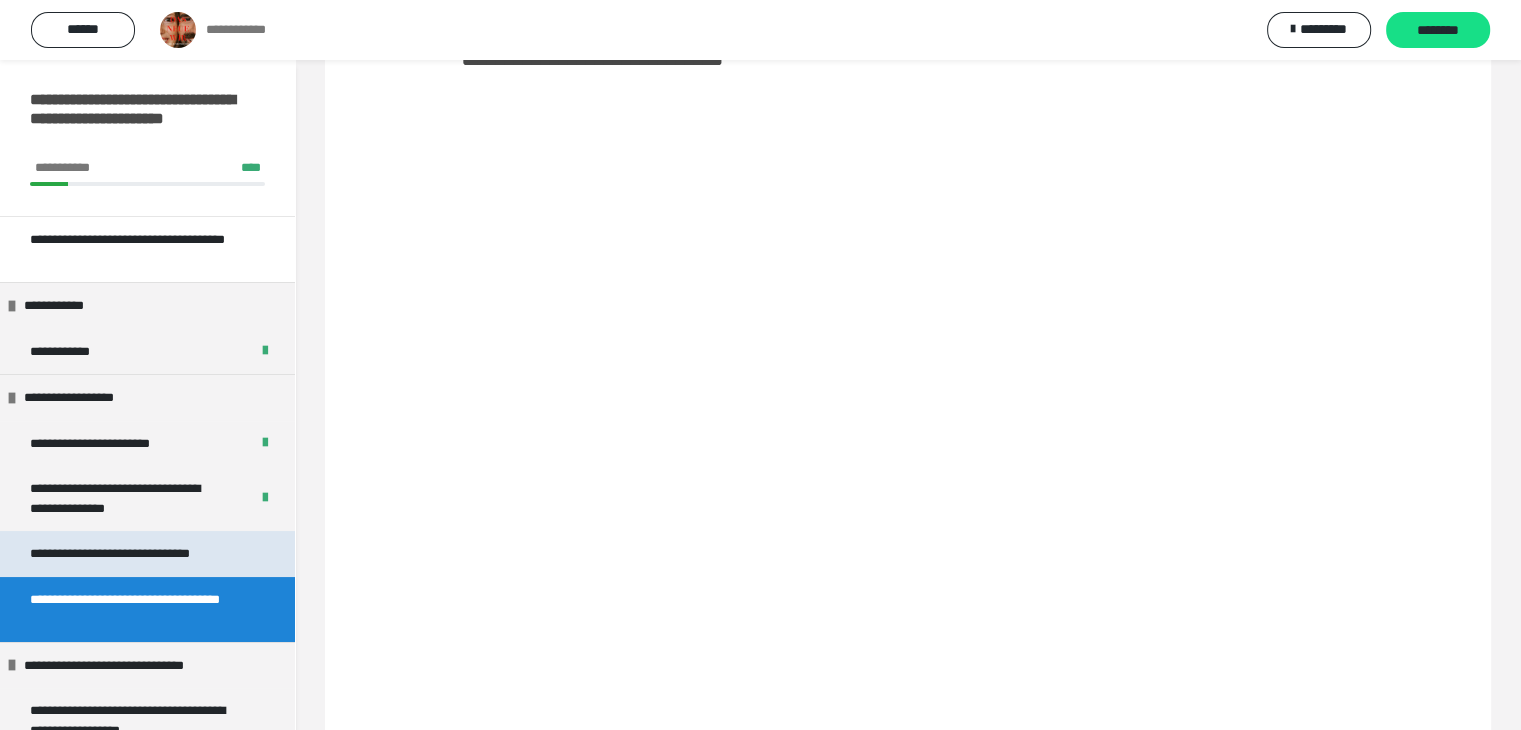 scroll, scrollTop: 1467, scrollLeft: 0, axis: vertical 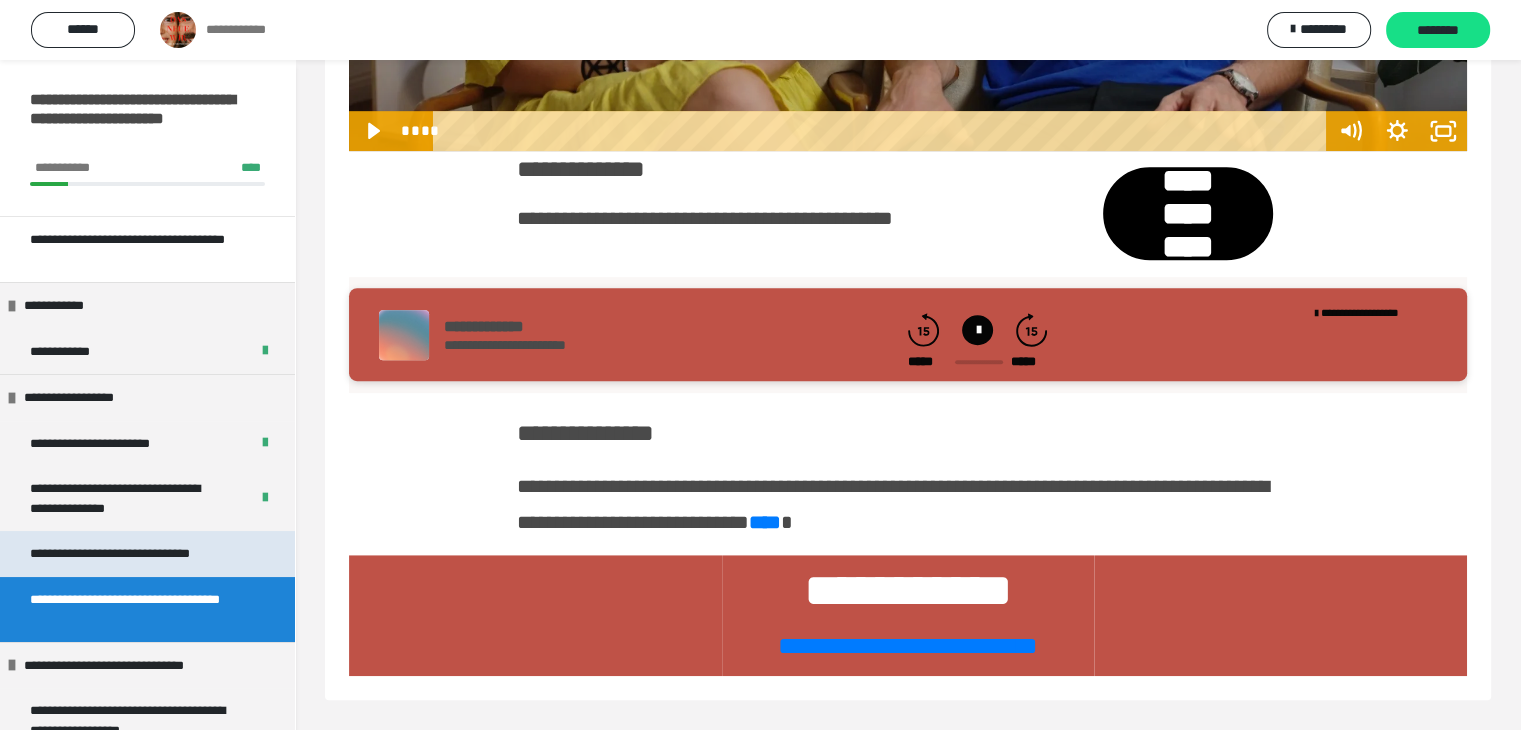 click on "**********" at bounding box center [131, 554] 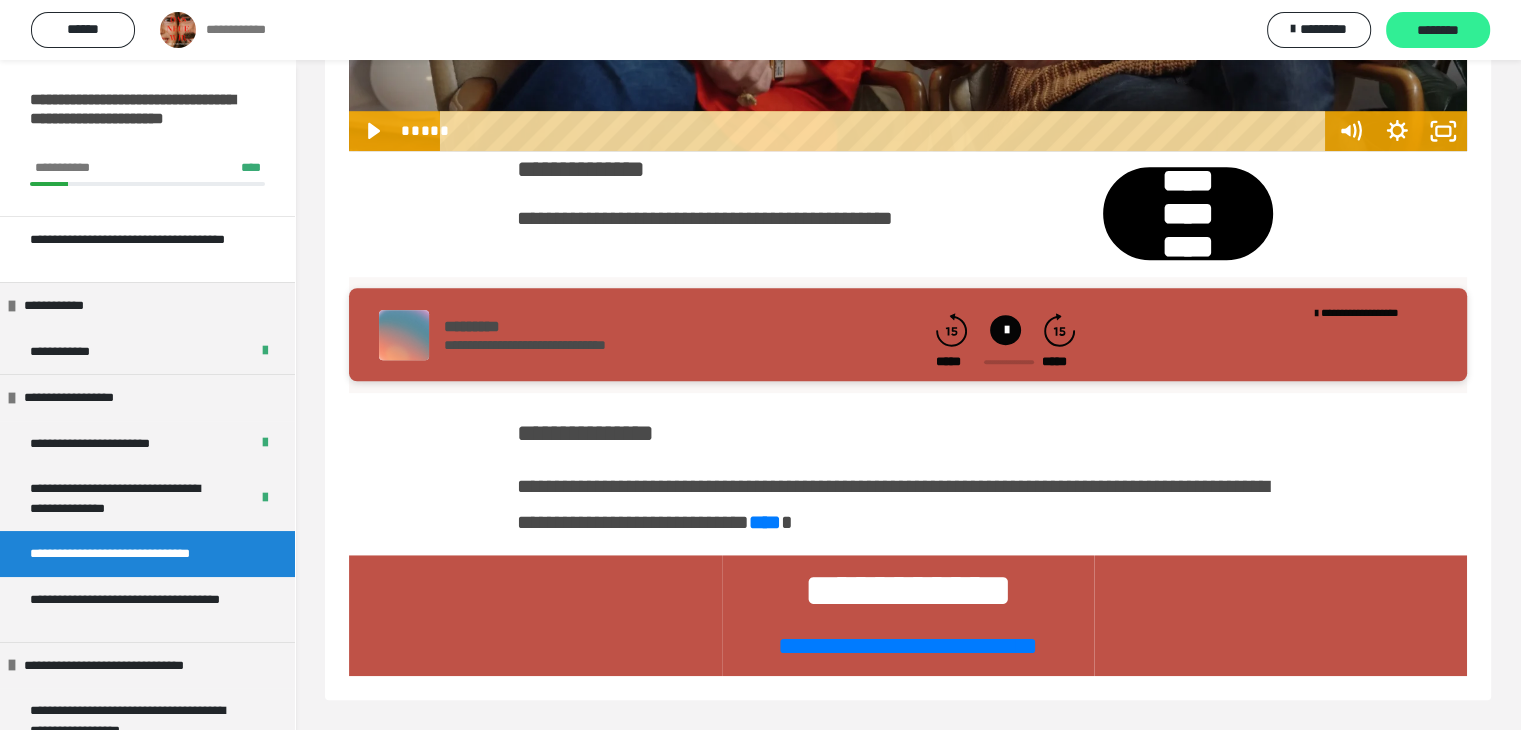 click on "********" at bounding box center [1438, 31] 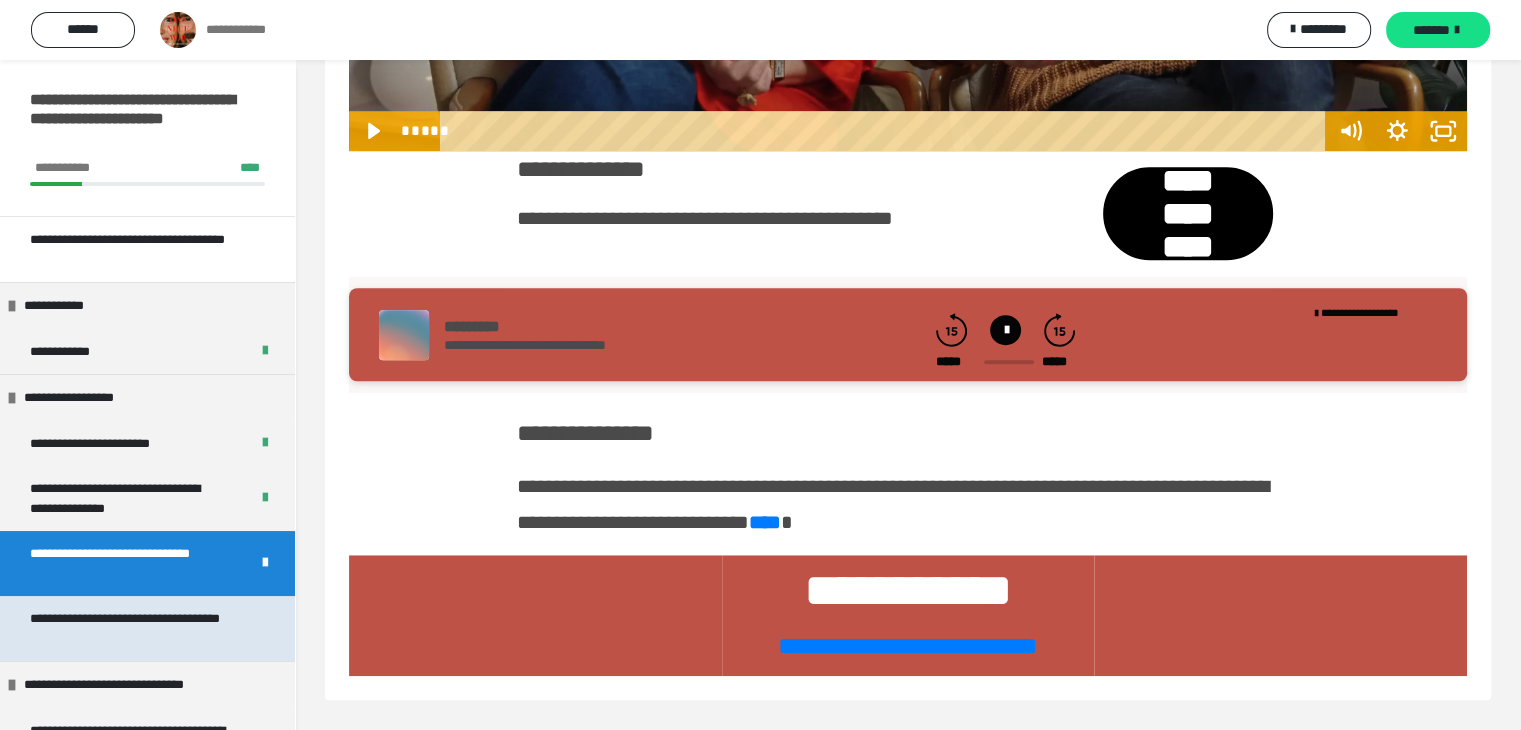 click on "**********" at bounding box center [132, 628] 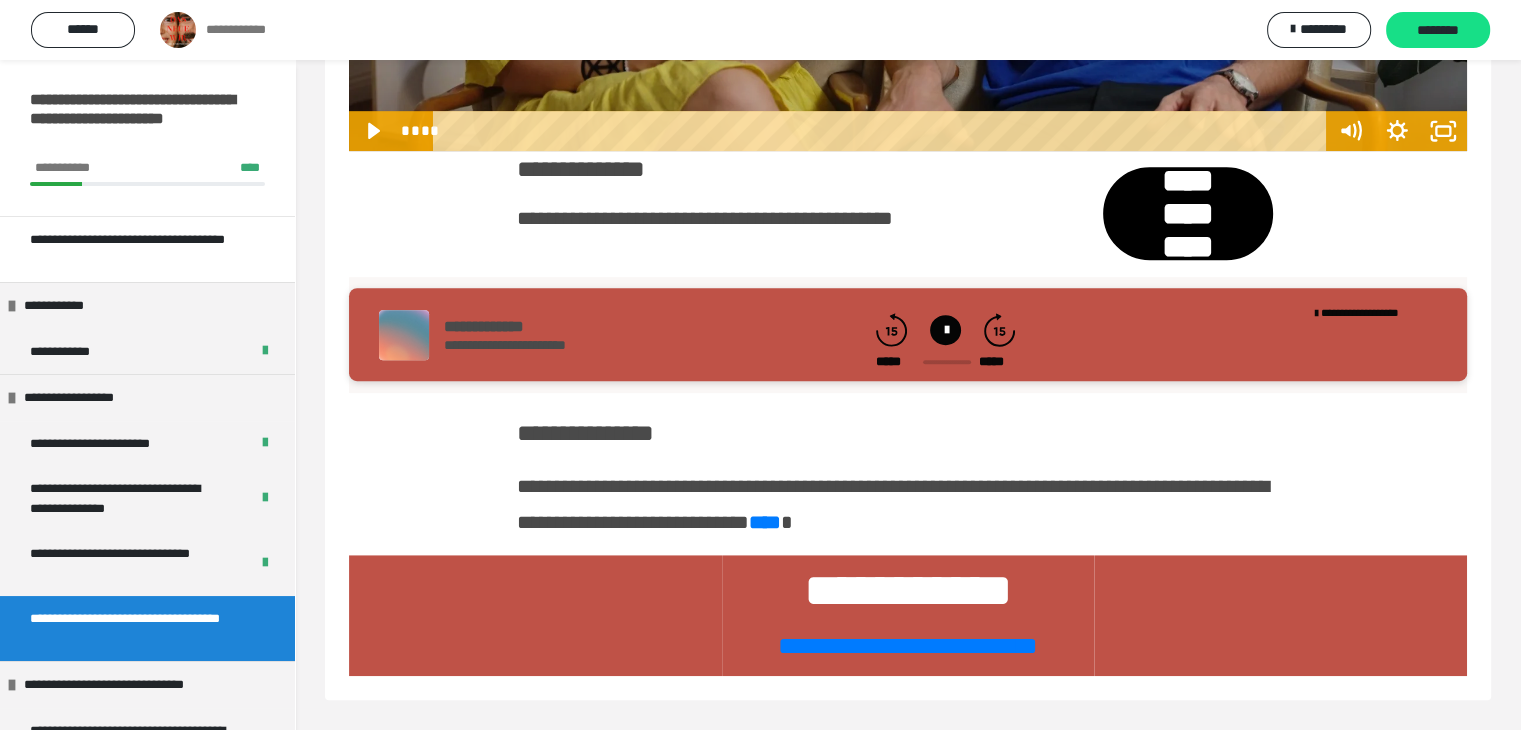 scroll, scrollTop: 1453, scrollLeft: 0, axis: vertical 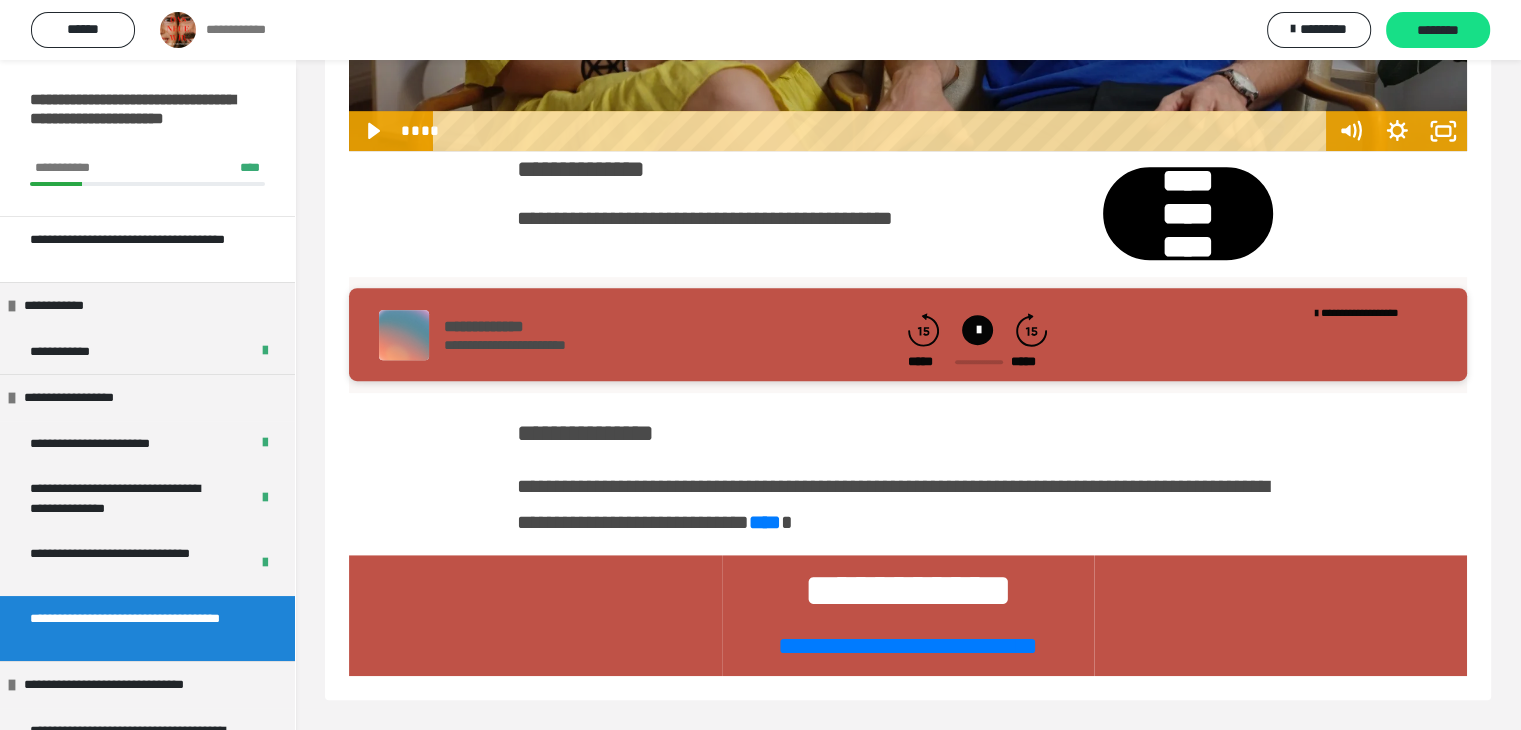 click 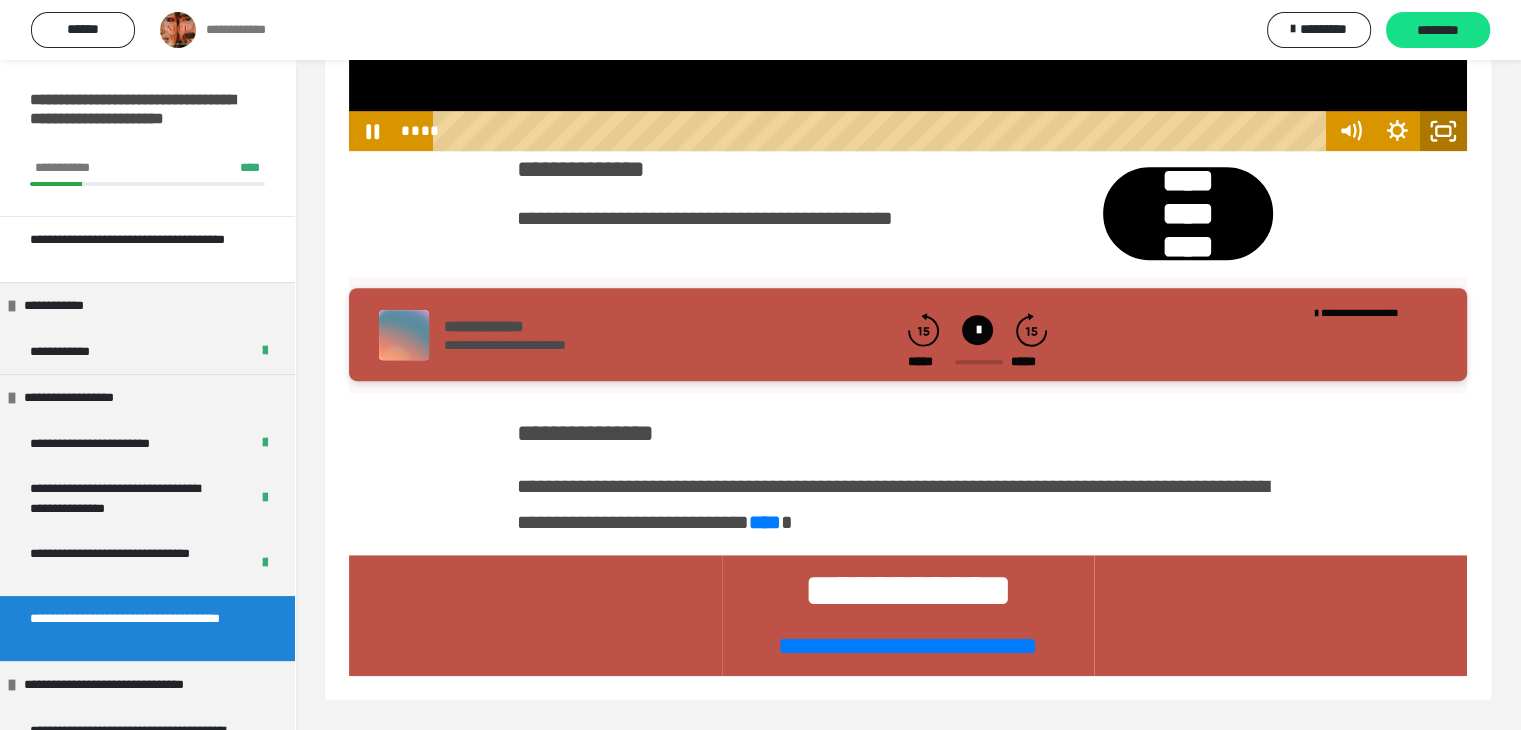 click 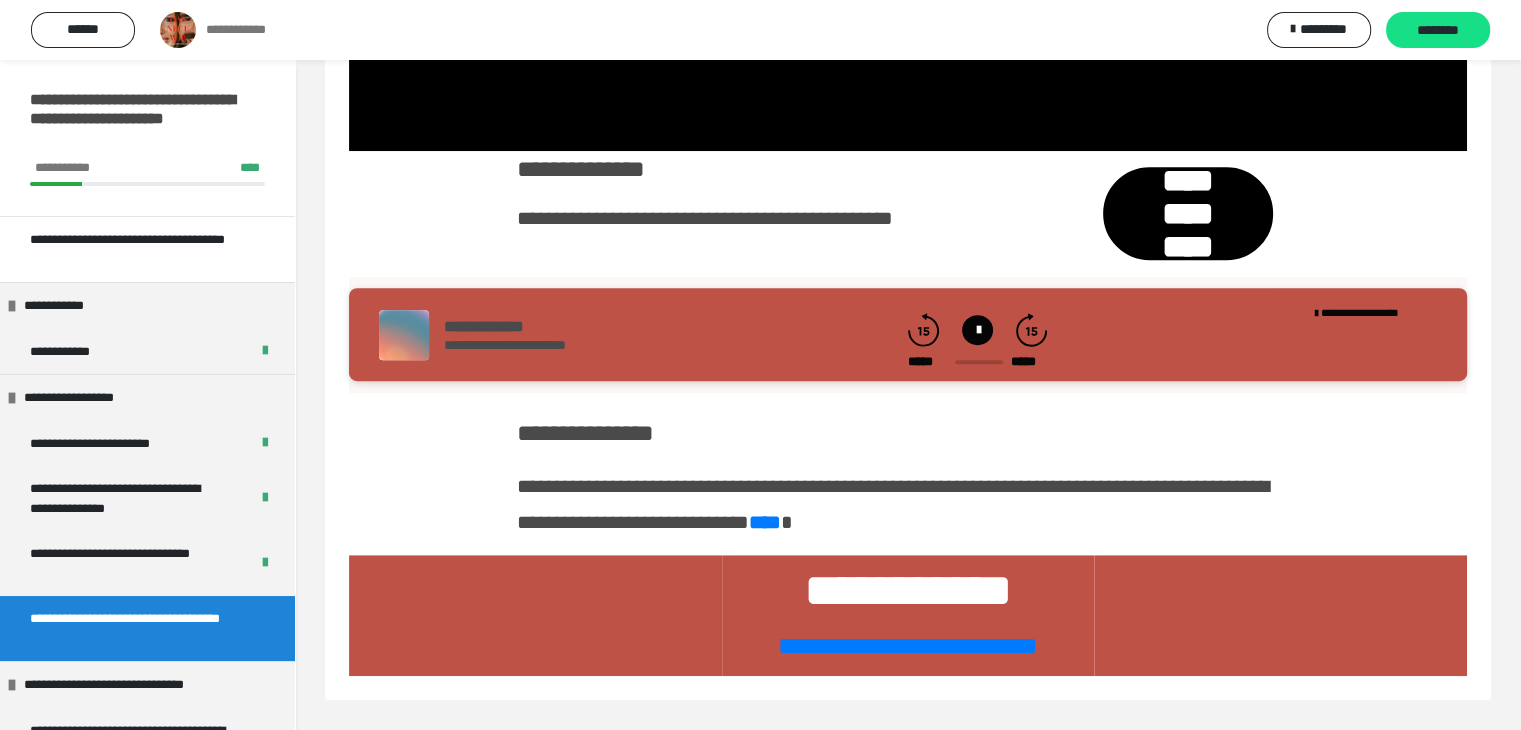 type 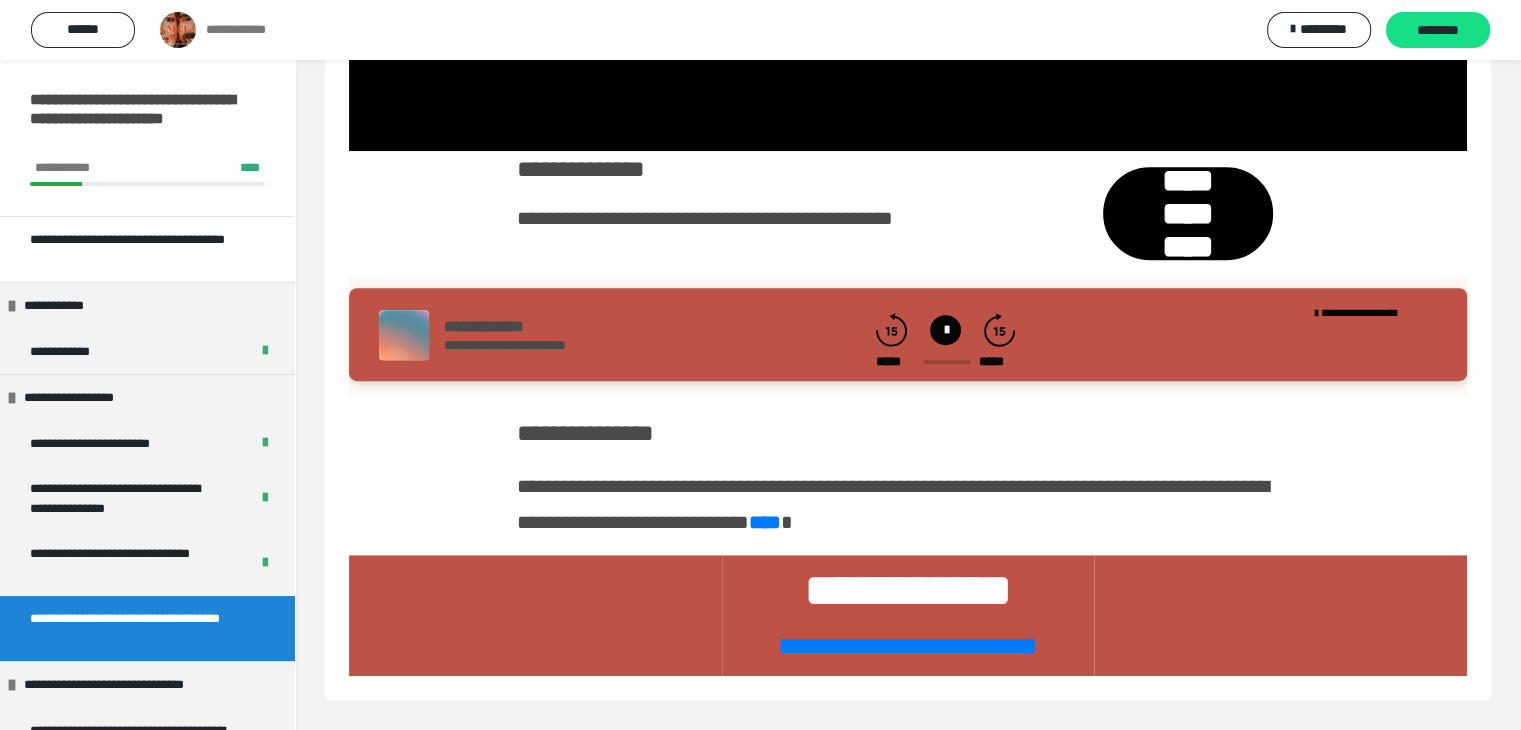 scroll, scrollTop: 1310, scrollLeft: 0, axis: vertical 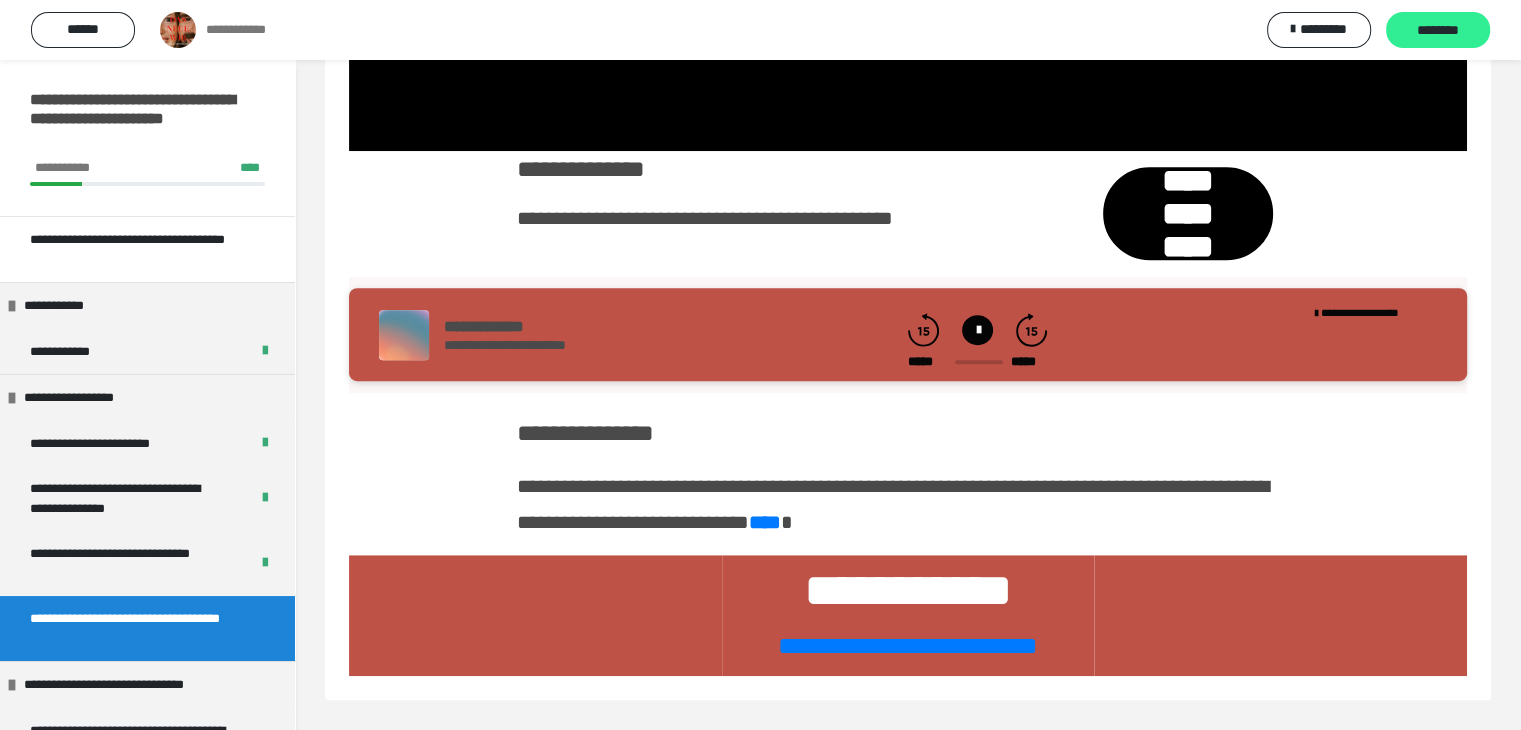 click on "********" at bounding box center [1438, 30] 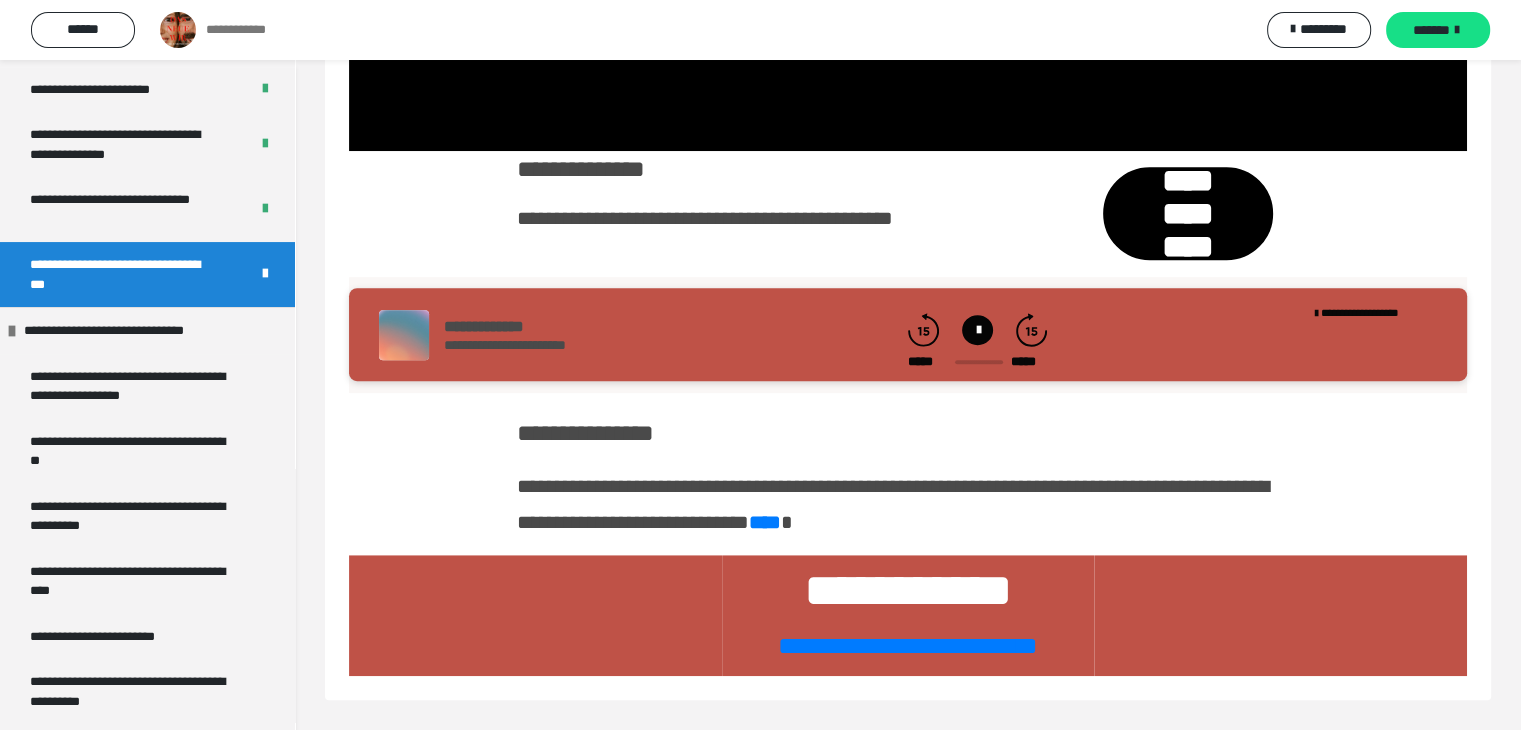 scroll, scrollTop: 376, scrollLeft: 0, axis: vertical 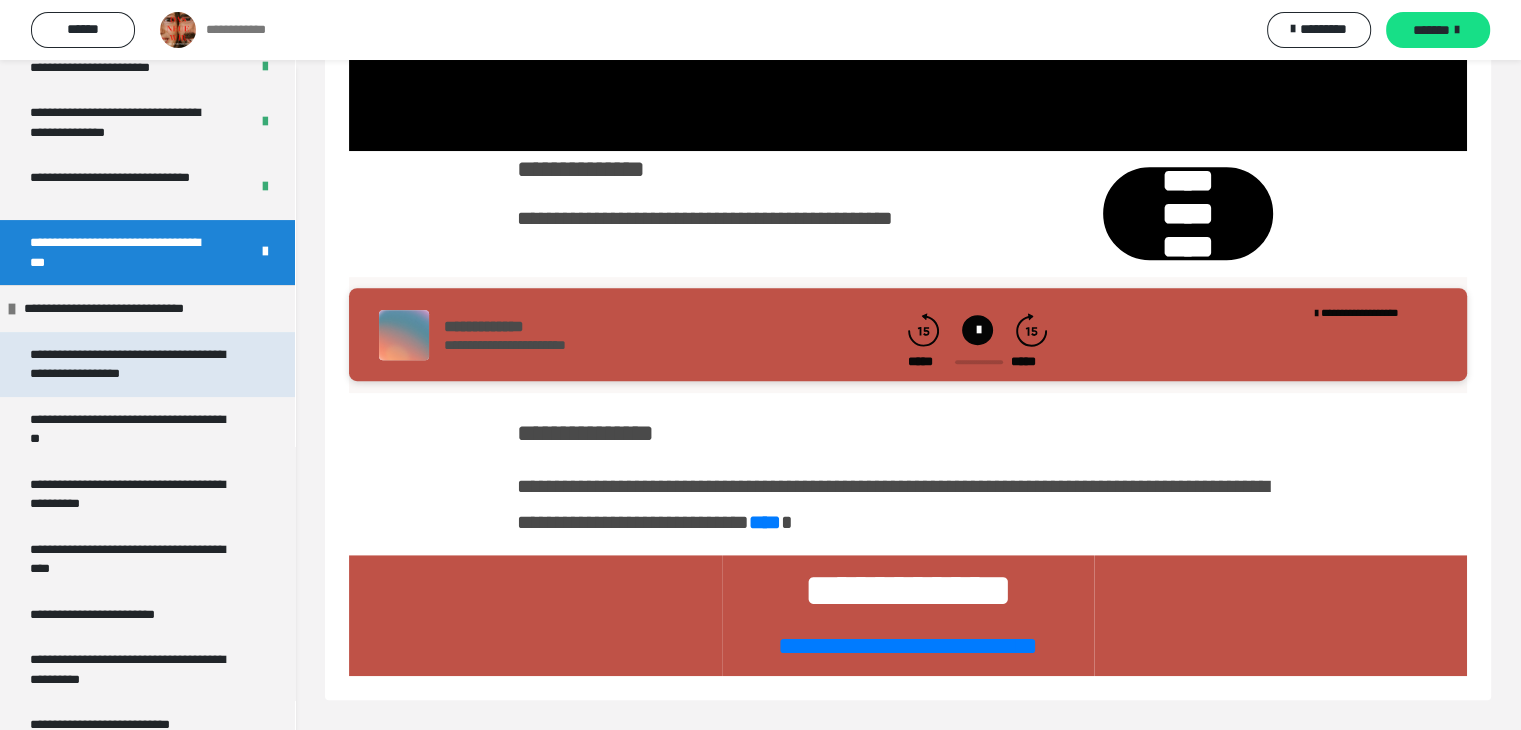 click on "**********" at bounding box center [132, 364] 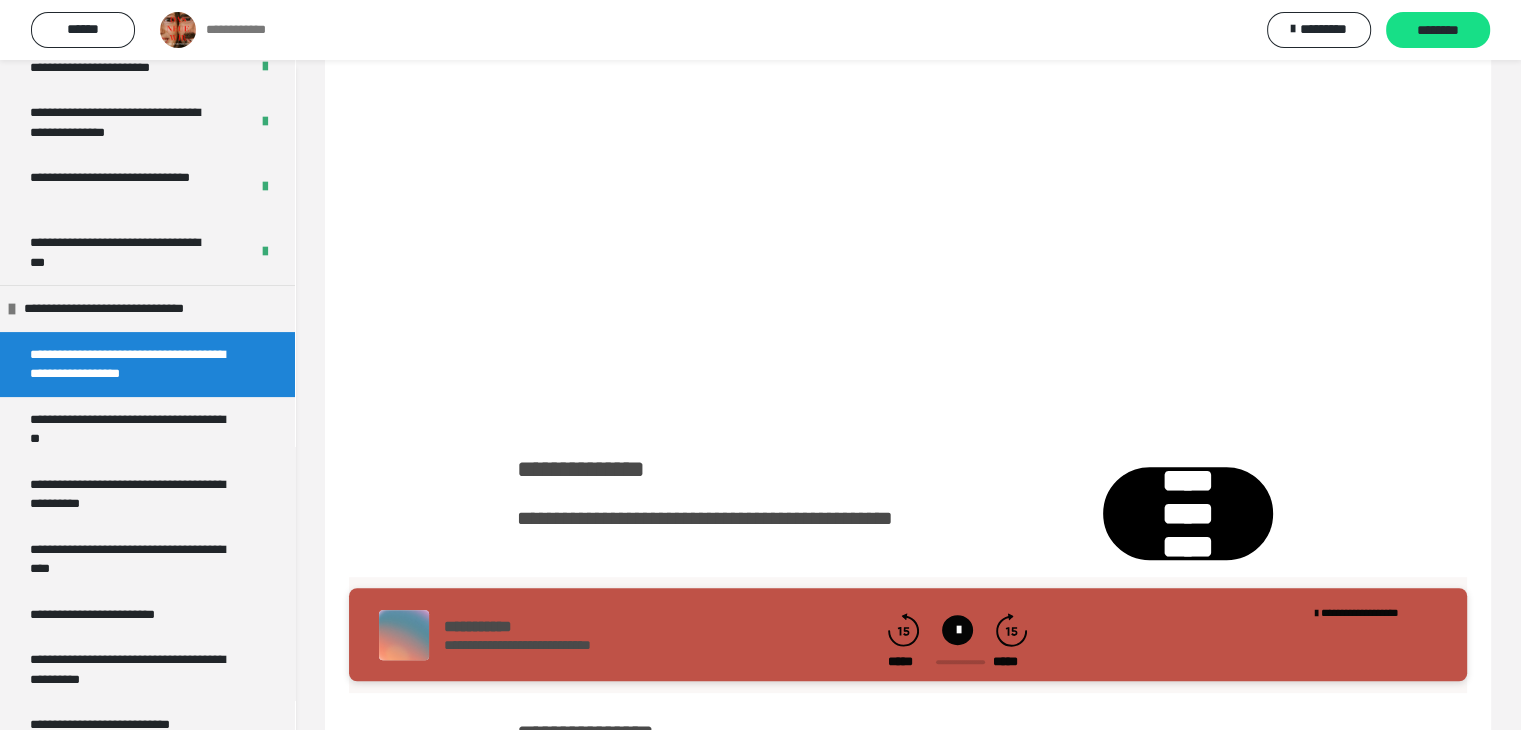 scroll, scrollTop: 1648, scrollLeft: 0, axis: vertical 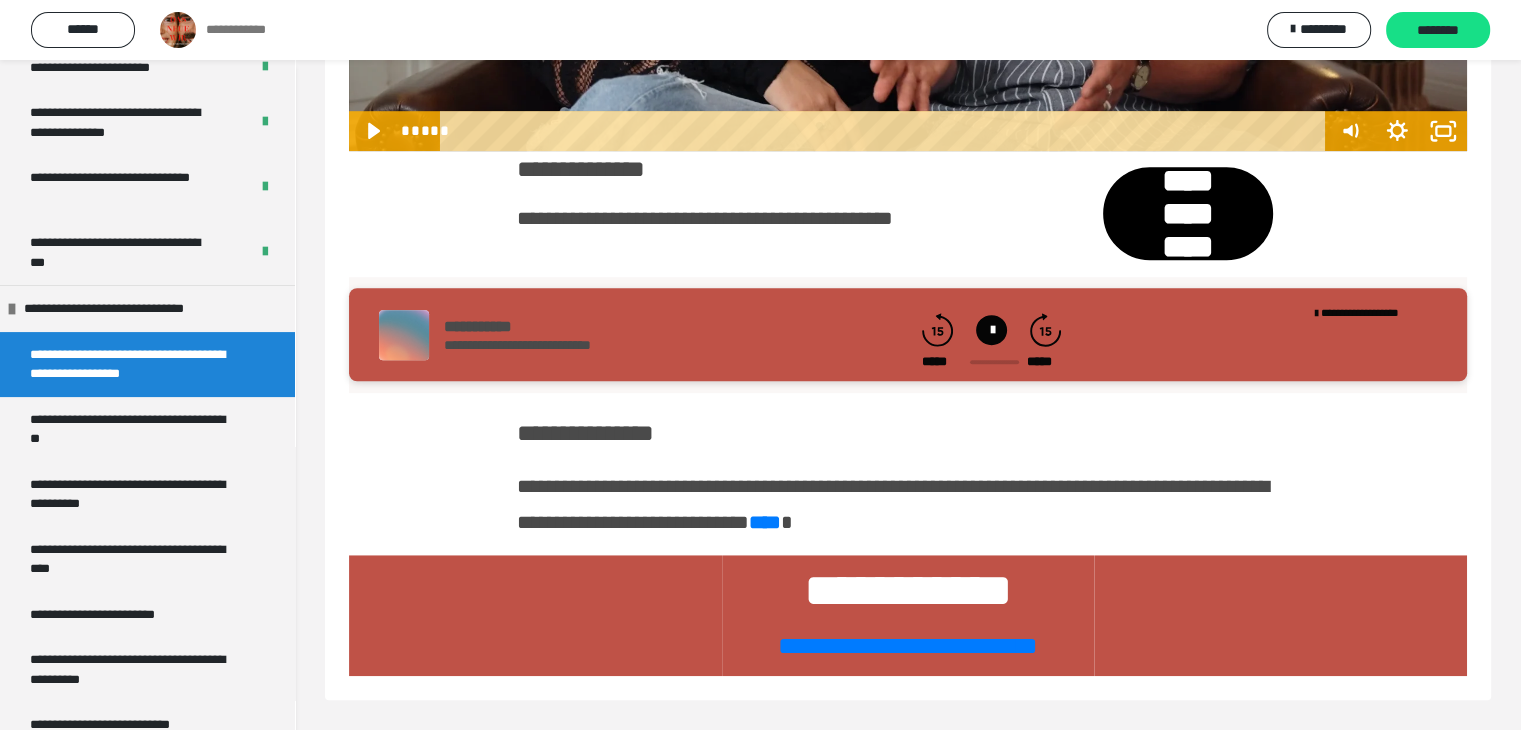 click 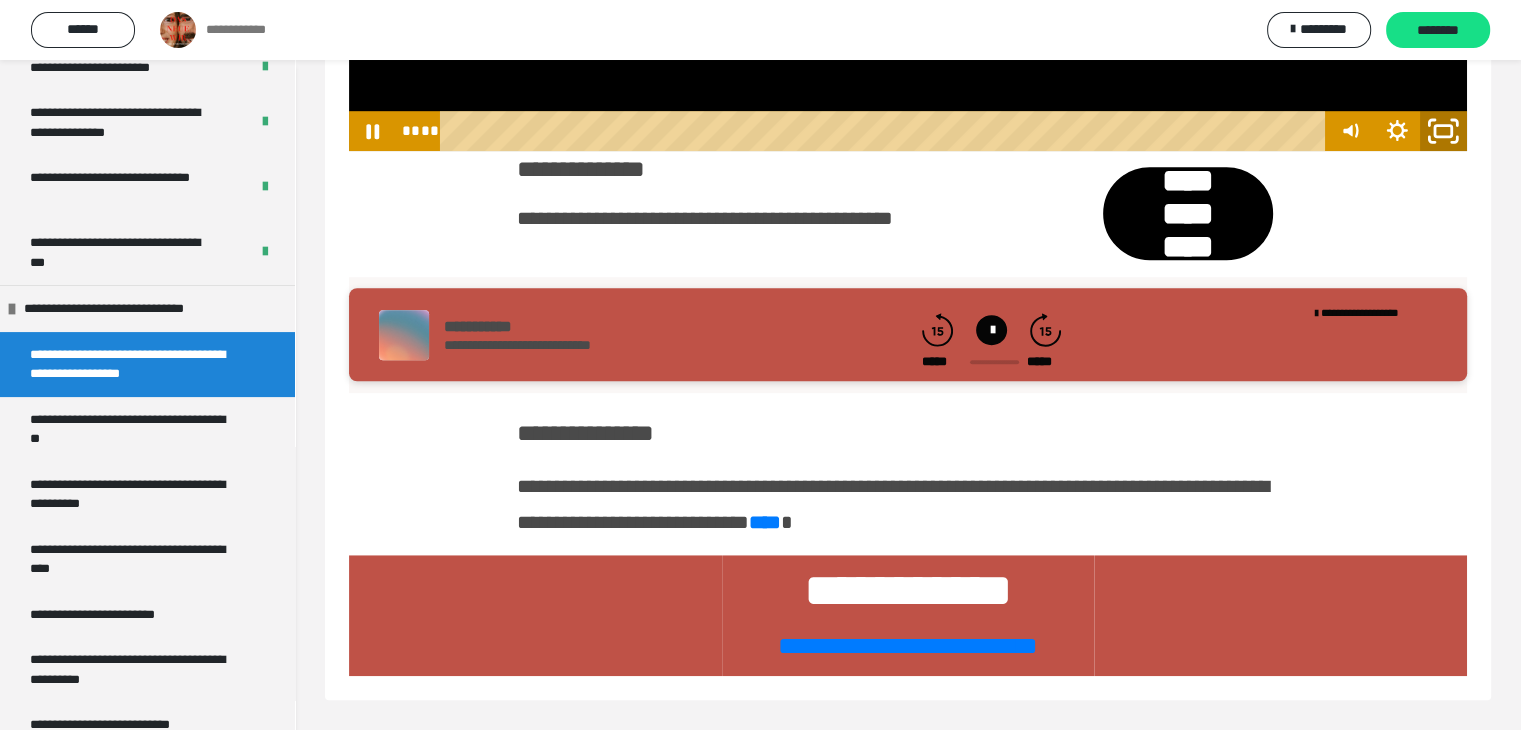 click 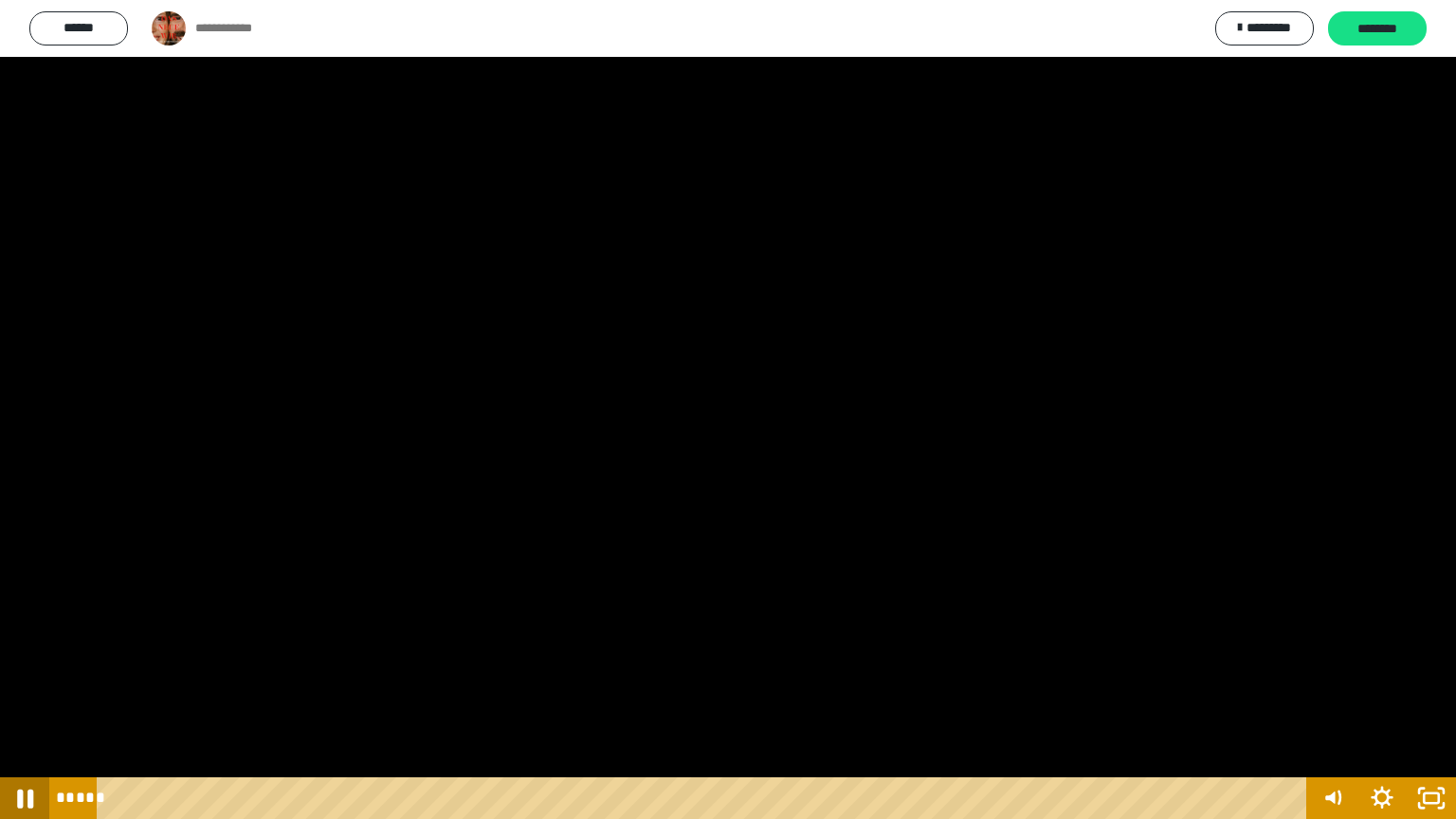 click 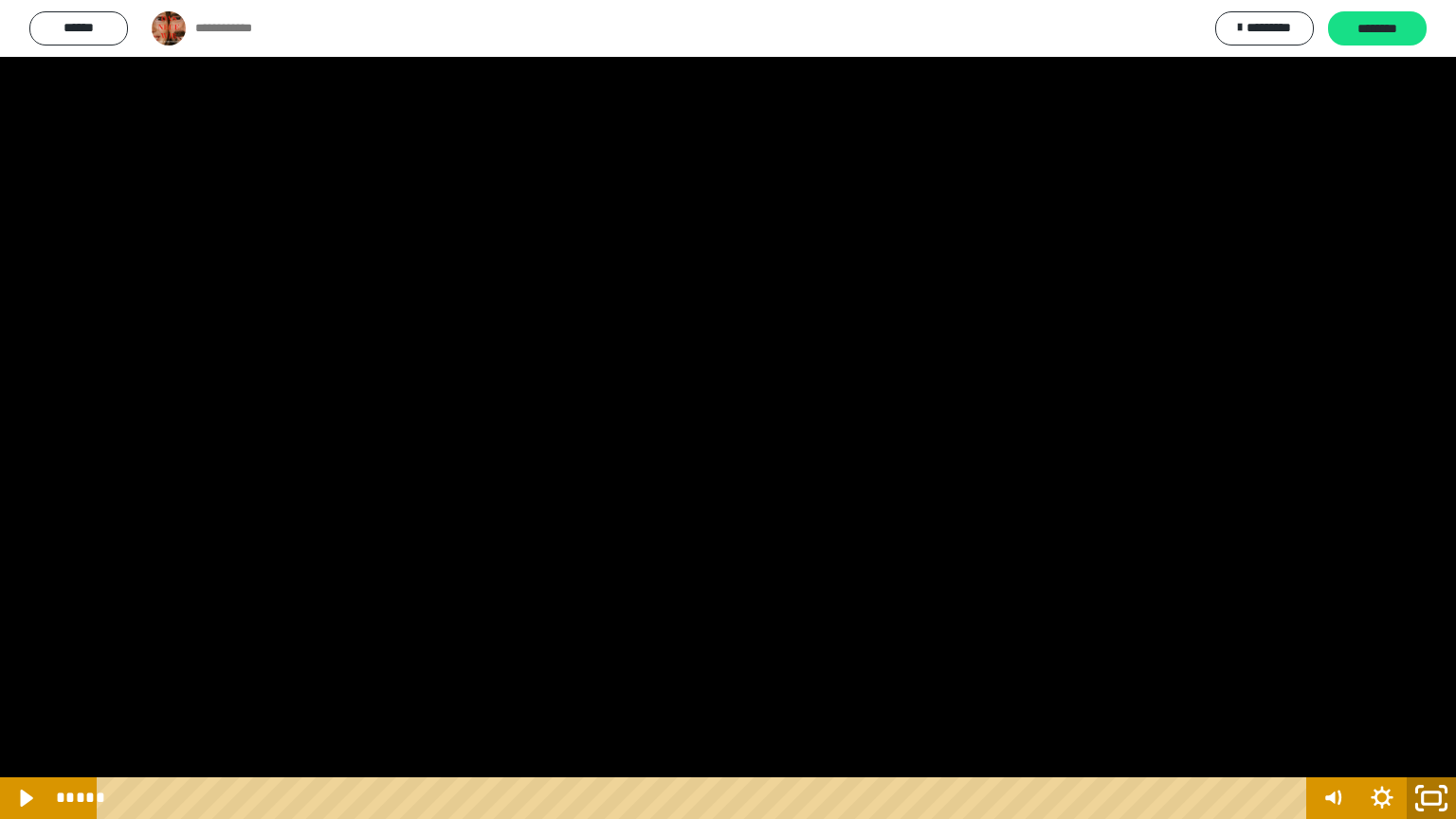 click 